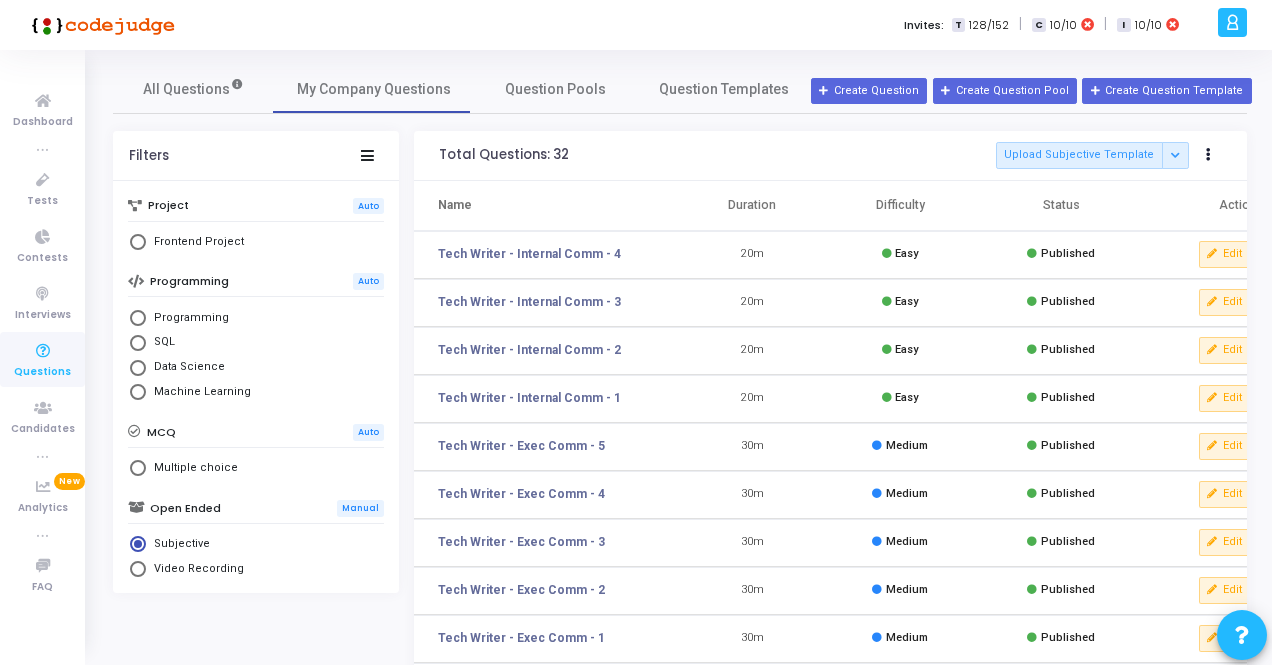 scroll, scrollTop: 0, scrollLeft: 0, axis: both 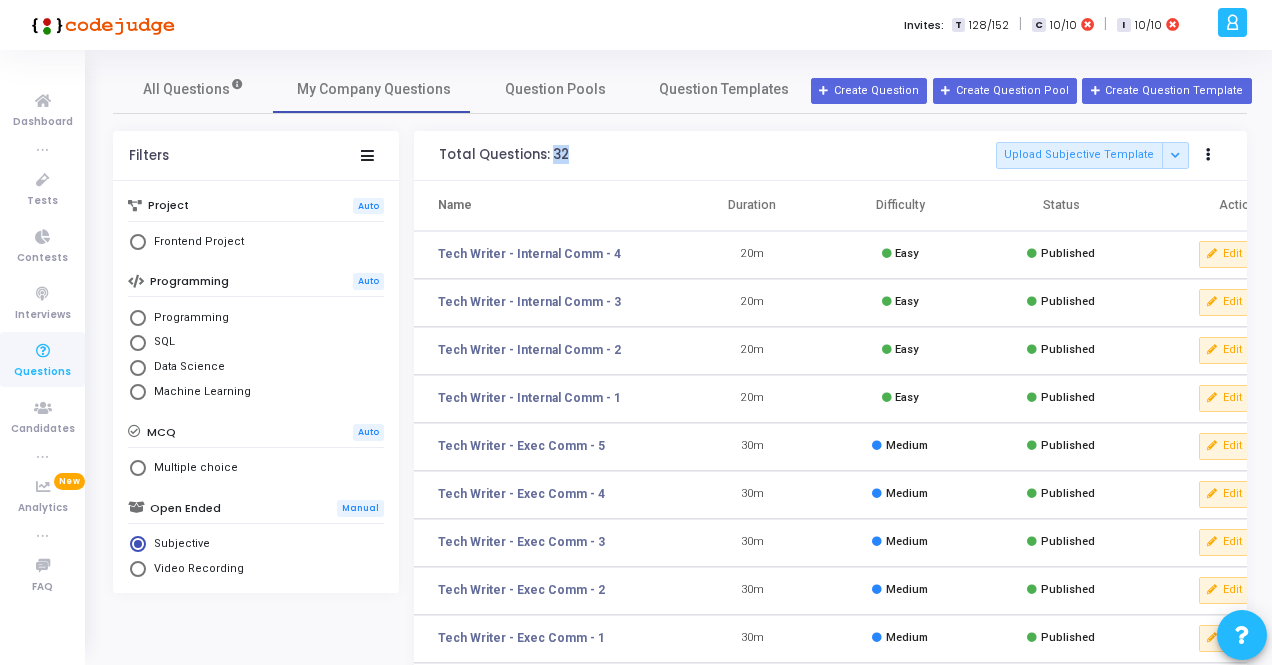 drag, startPoint x: 547, startPoint y: 154, endPoint x: 574, endPoint y: 155, distance: 27.018513 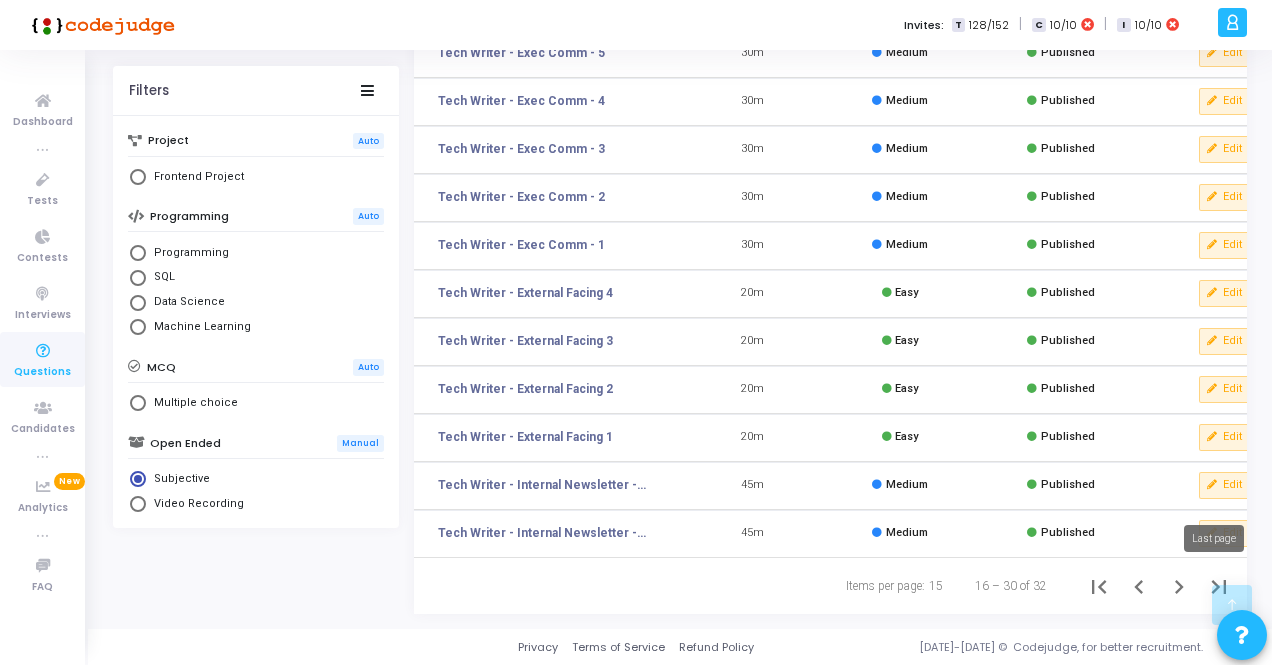 click 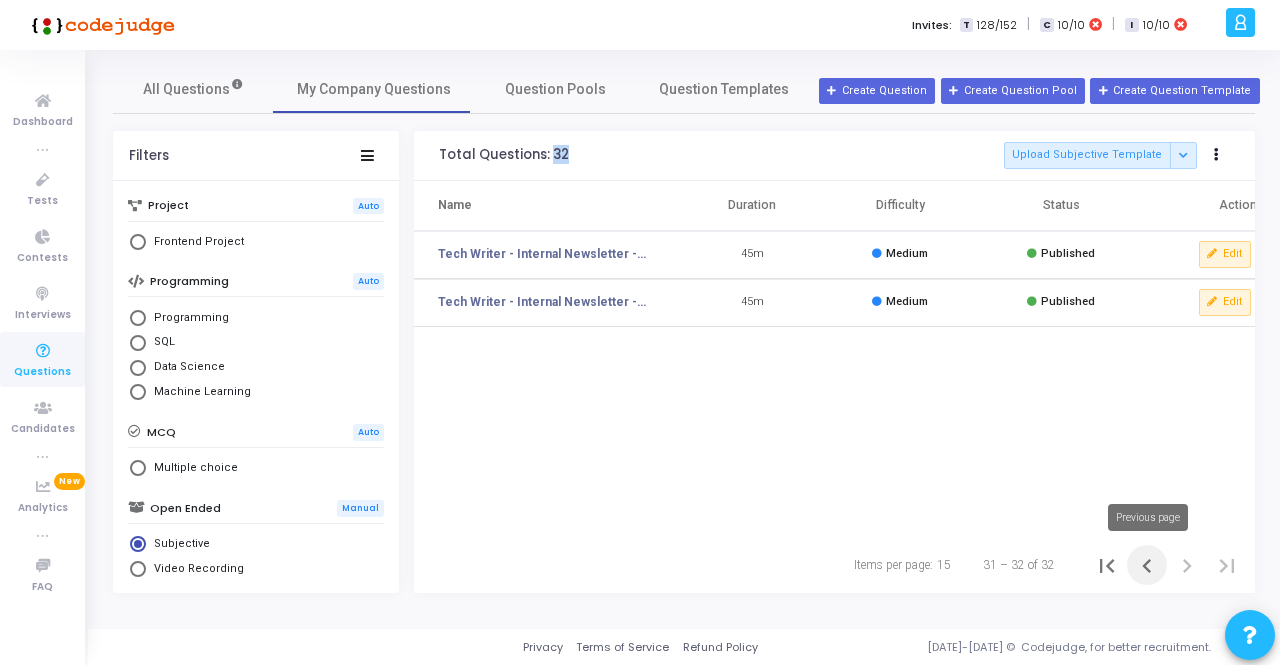 click 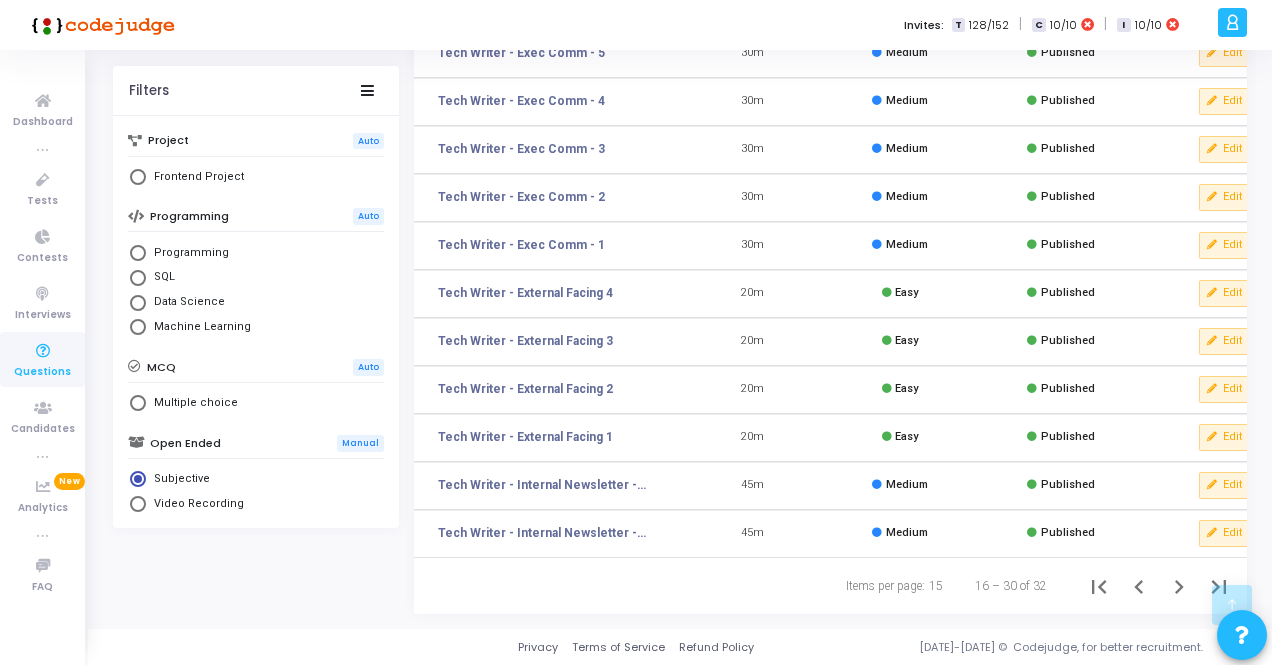 scroll, scrollTop: 400, scrollLeft: 0, axis: vertical 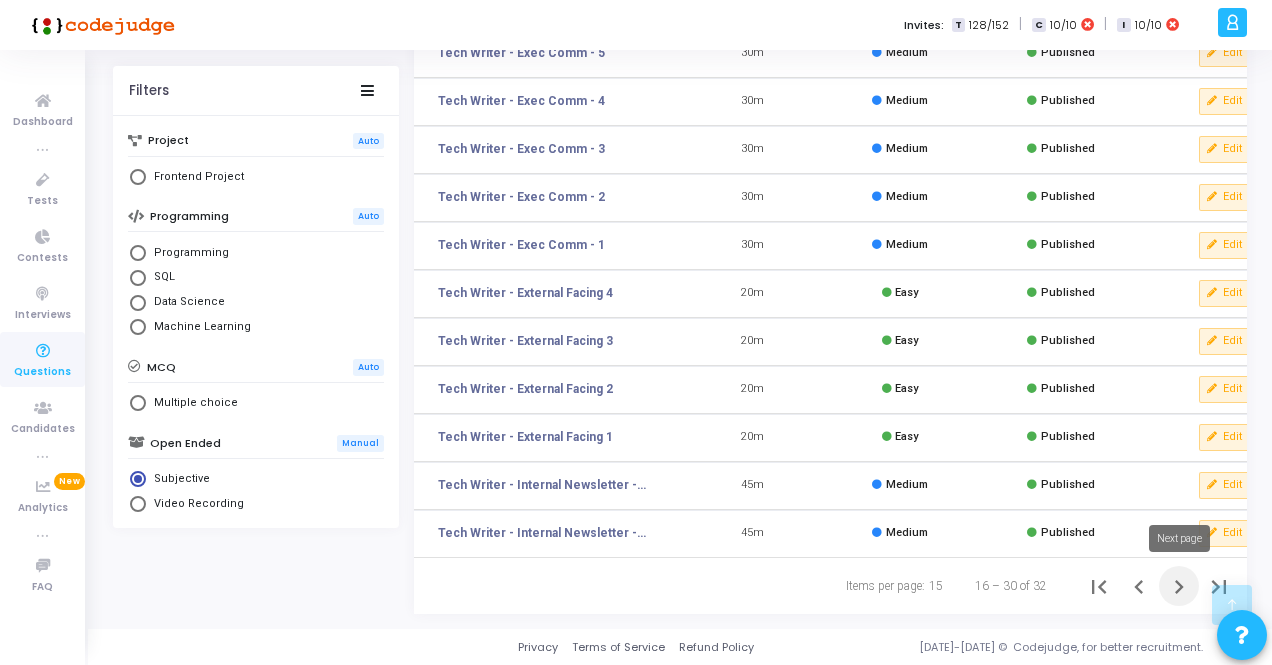 click 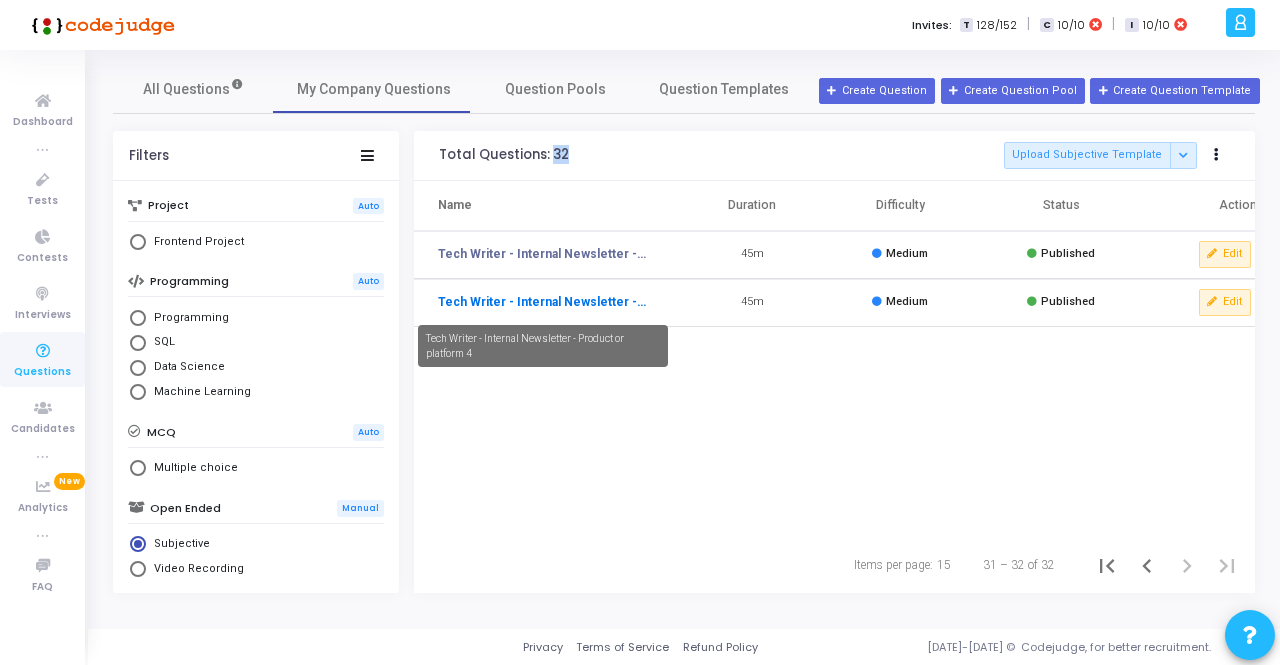 click on "Tech Writer - Internal Newsletter - Product or platform 4" at bounding box center (543, 302) 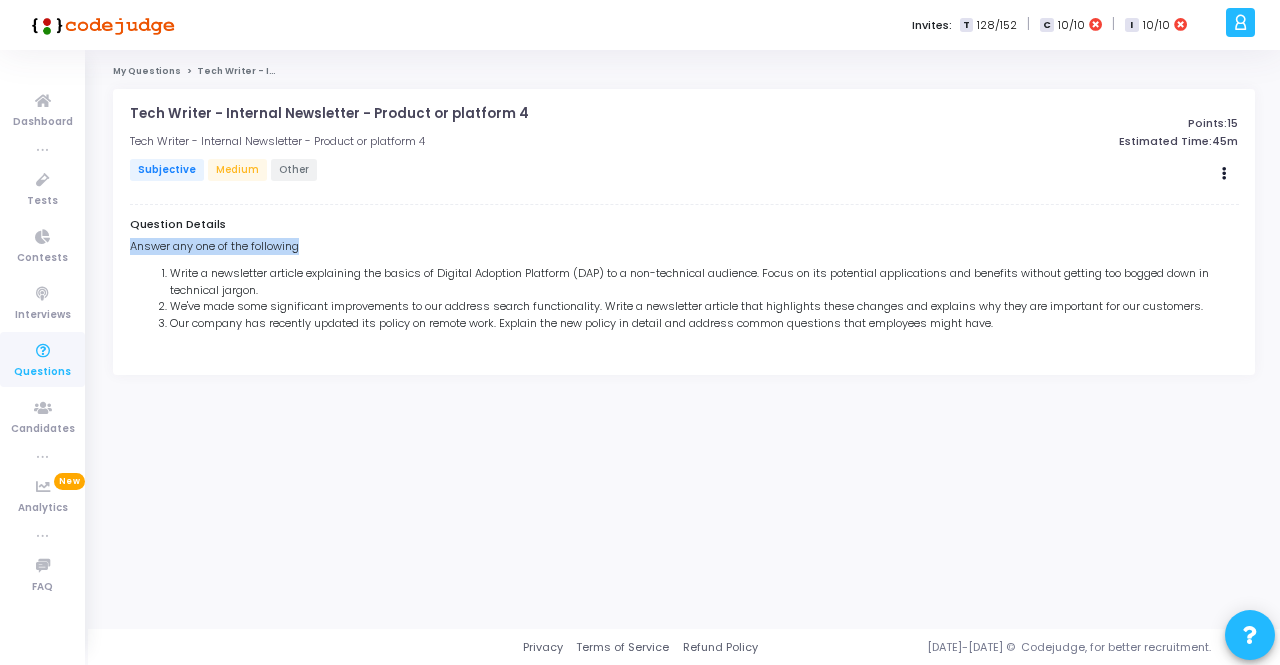 drag, startPoint x: 129, startPoint y: 244, endPoint x: 354, endPoint y: 245, distance: 225.00223 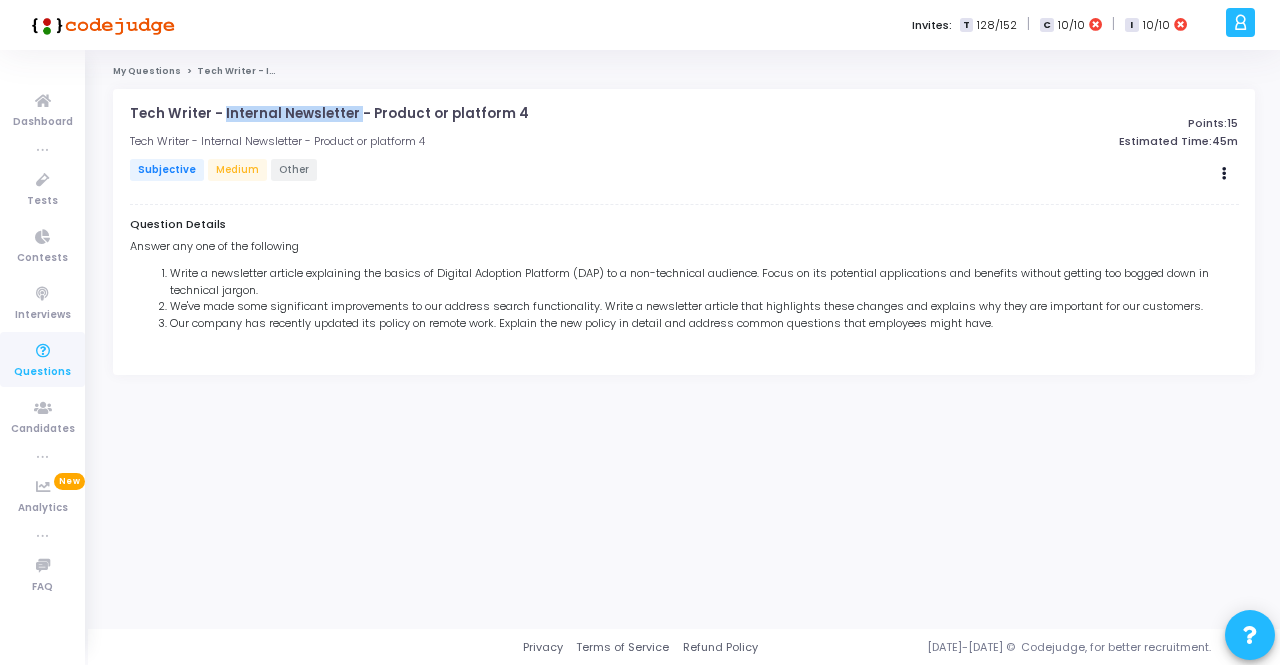 drag, startPoint x: 348, startPoint y: 118, endPoint x: 220, endPoint y: 103, distance: 128.87592 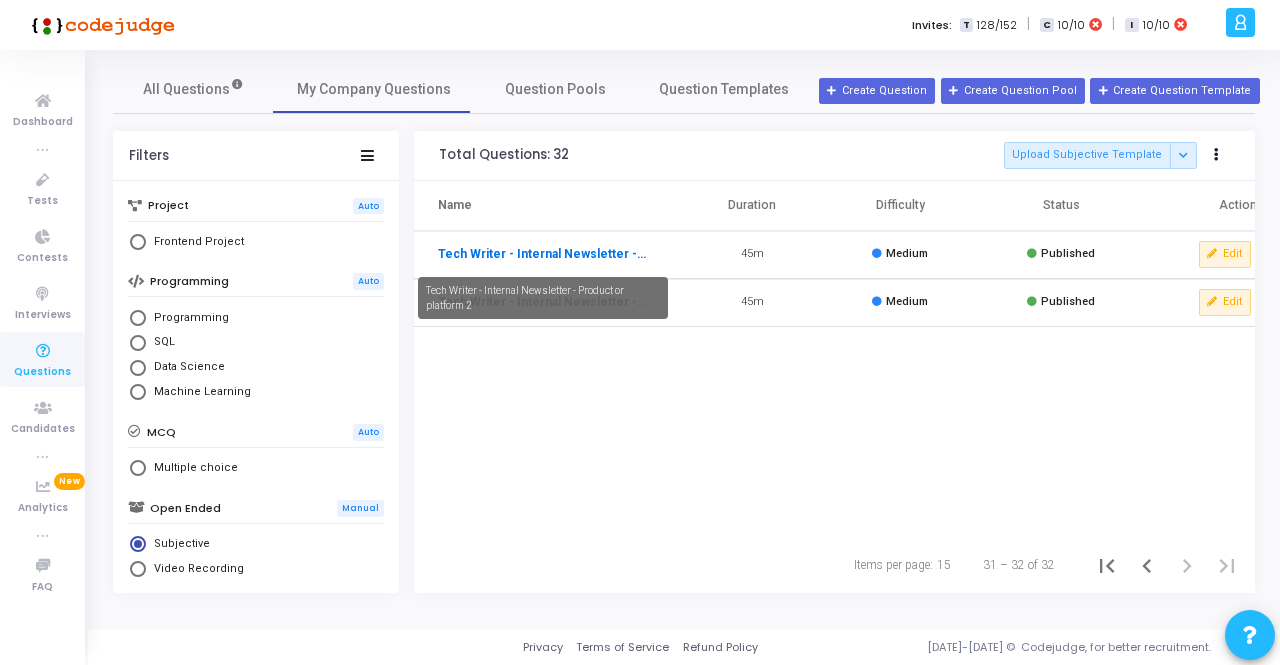 click on "Tech Writer - Internal Newsletter - Product or platform 2" at bounding box center (543, 254) 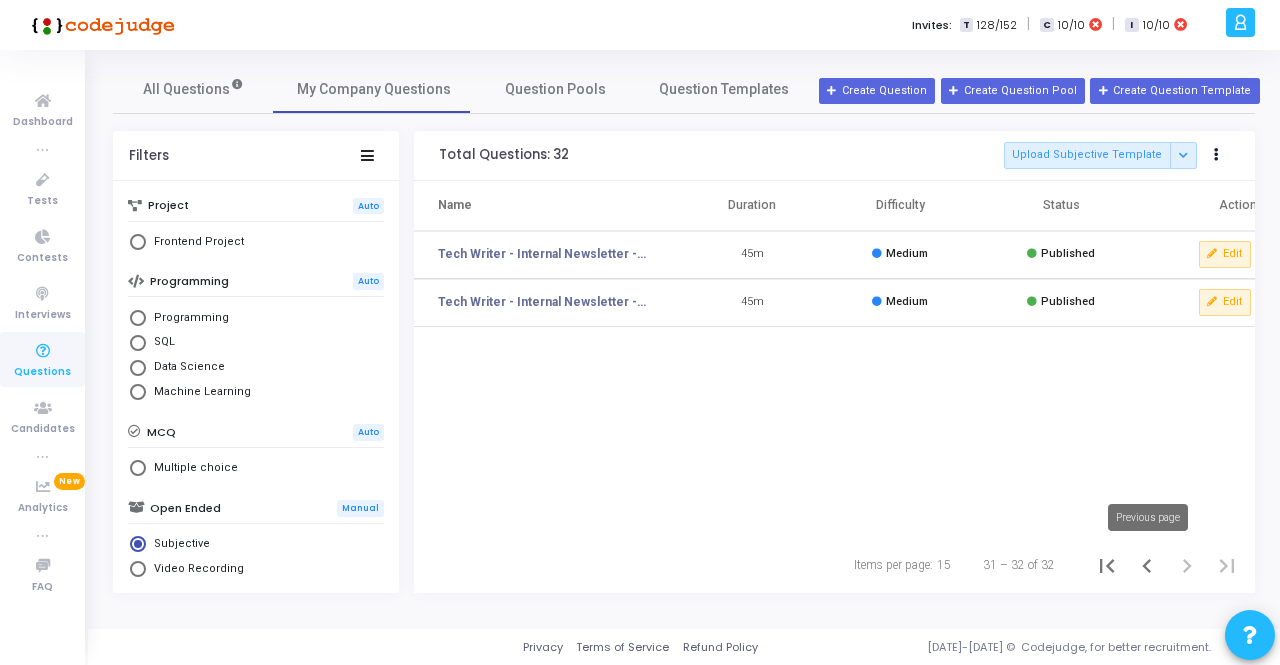 click 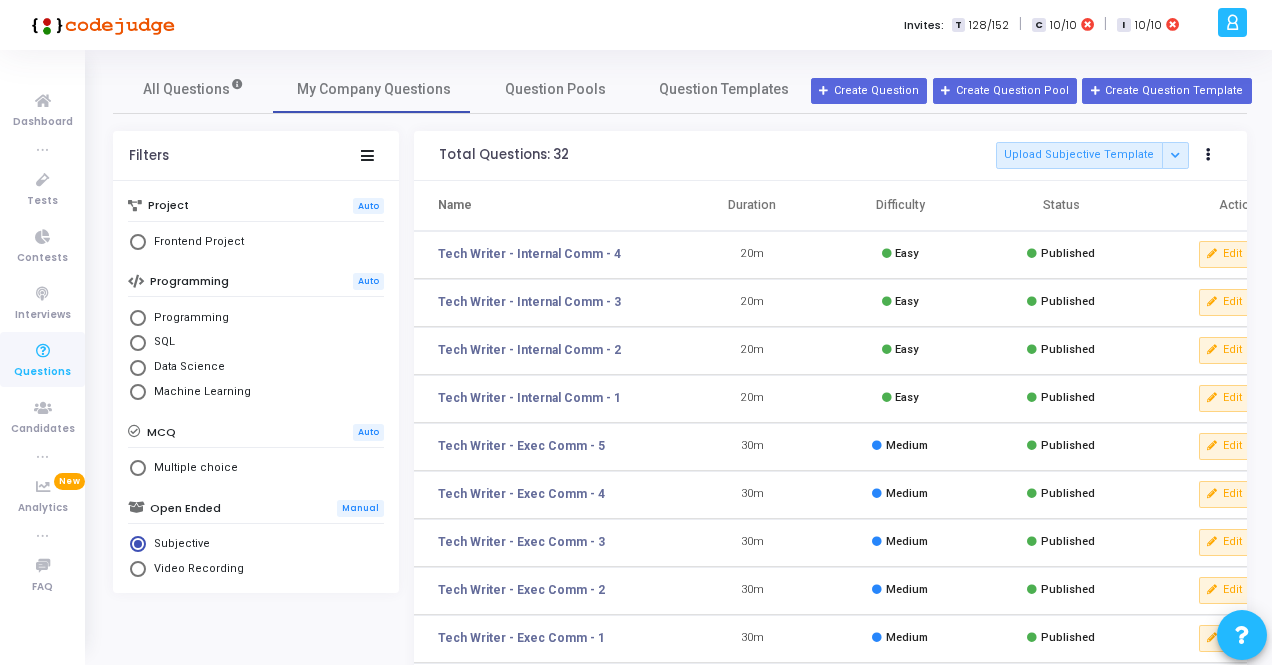 scroll, scrollTop: 400, scrollLeft: 0, axis: vertical 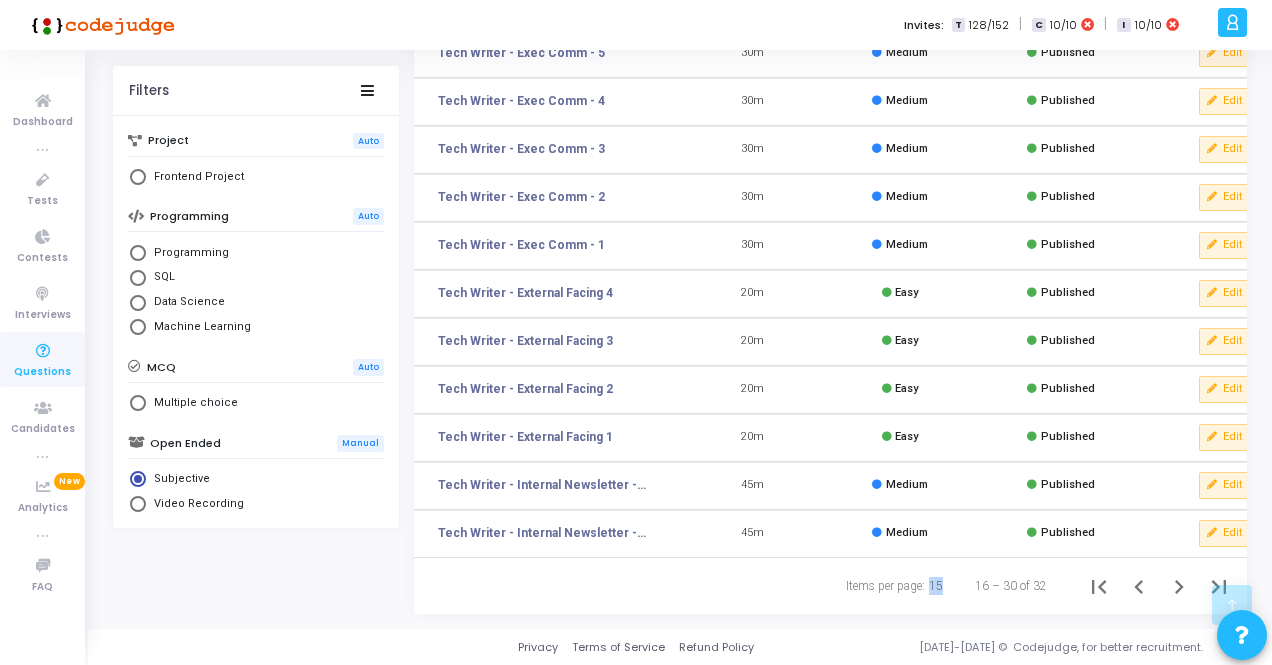 drag, startPoint x: 947, startPoint y: 586, endPoint x: 930, endPoint y: 585, distance: 17.029387 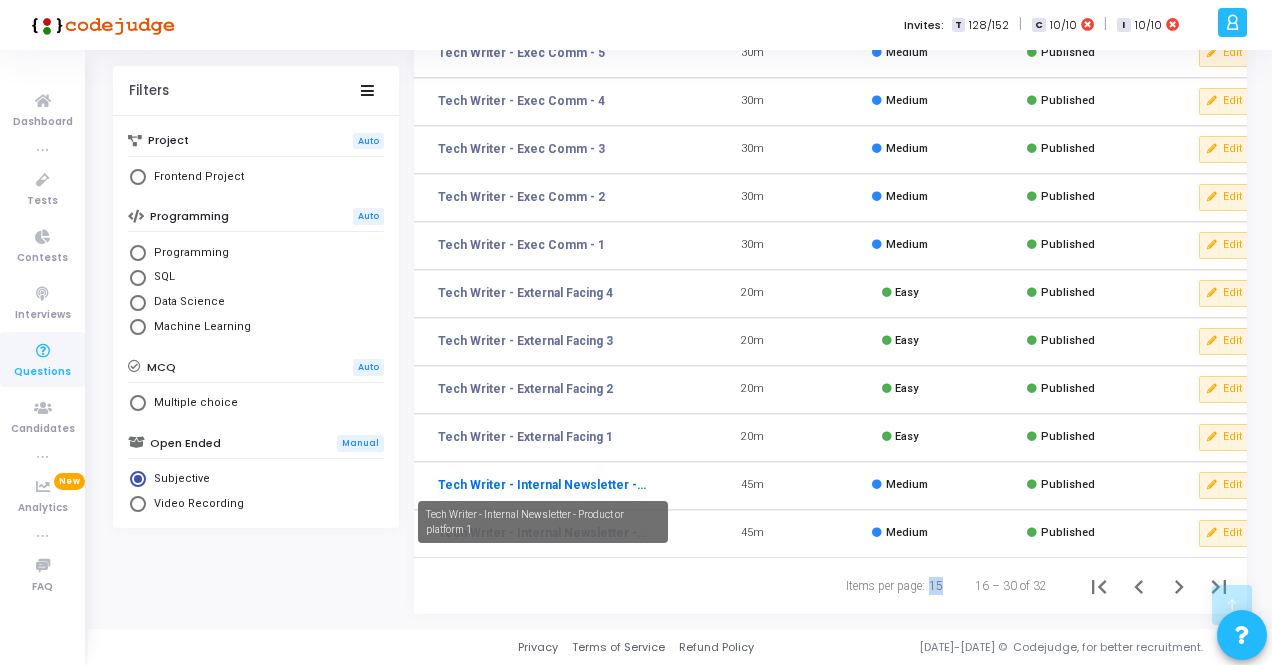 click on "Tech Writer - Internal Newsletter - Product or platform 1" at bounding box center (543, 485) 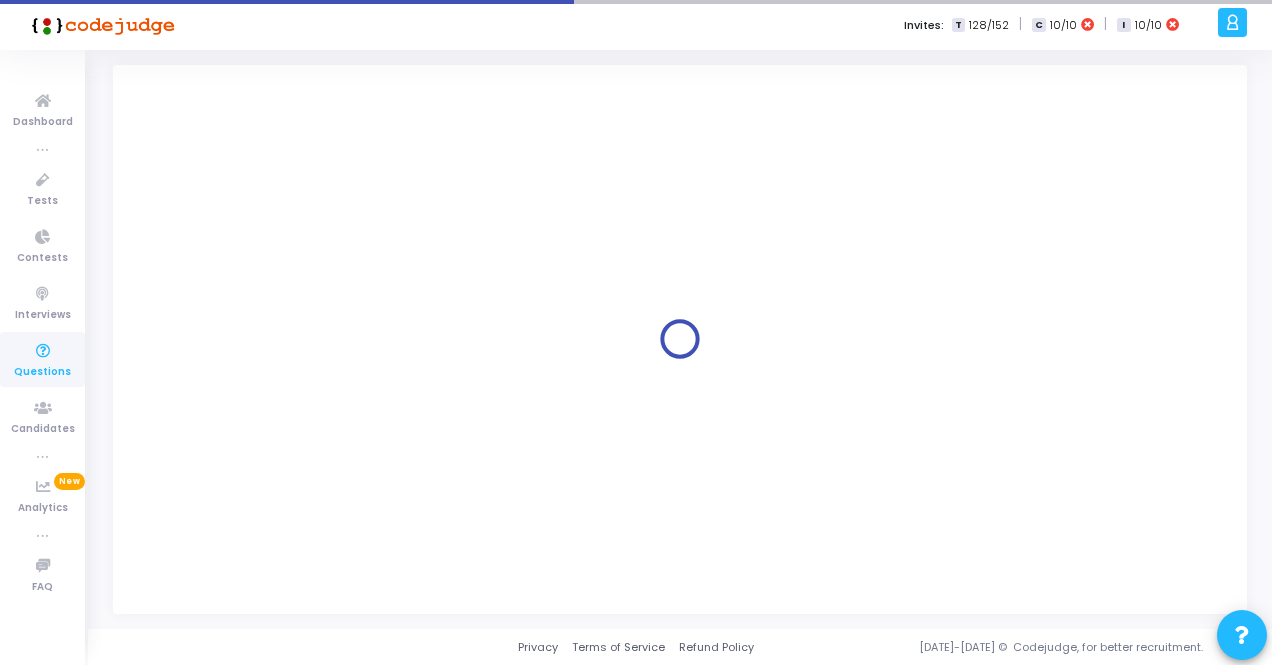 scroll, scrollTop: 0, scrollLeft: 0, axis: both 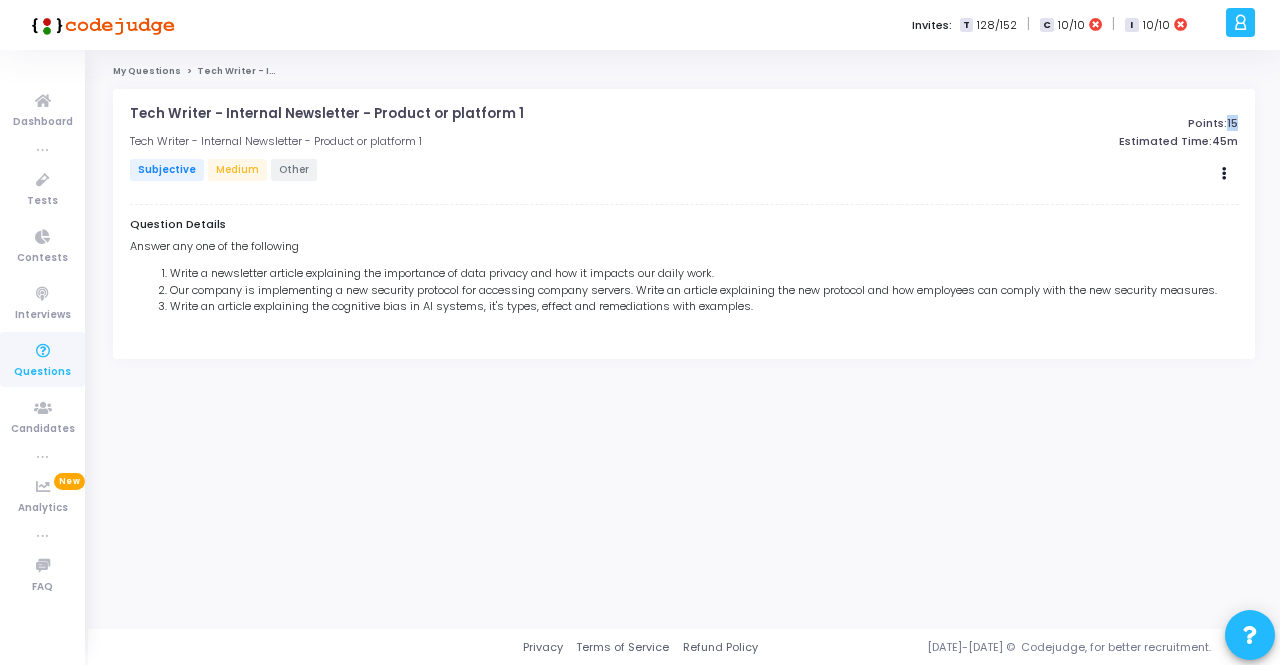 drag, startPoint x: 1227, startPoint y: 120, endPoint x: 1238, endPoint y: 121, distance: 11.045361 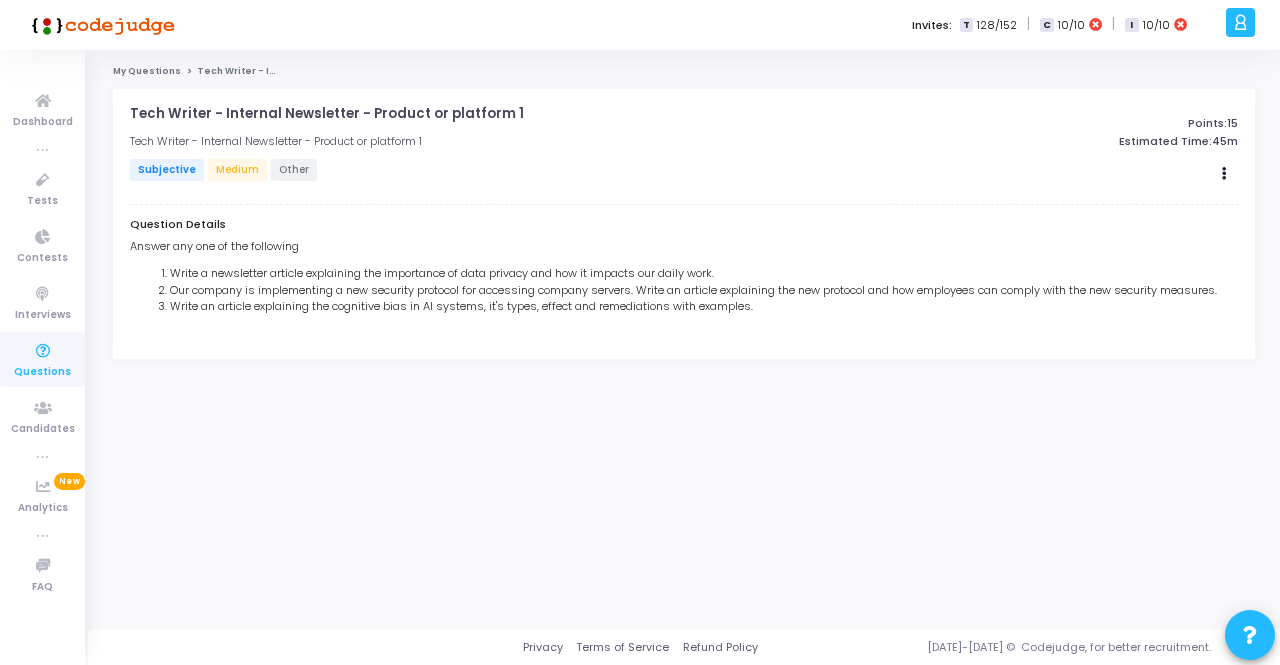 click on "My Questions Tech Writer - Internal Newsletter - Product or platform 1 Tech Writer - Internal Newsletter - Product or platform 1 open_in_new   Tech Writer - Internal Newsletter - Product or platform 1   Subjective   Medium   Other   Points:  15  Estimated Time:      45m  Edit   Clone   Add To Test   Question Details  Answer any one of the following Write a newsletter article explaining the importance of data privacy and how it impacts our daily work. Our company is implementing a new security protocol for accessing company servers. Write an article explaining the new protocol and how employees can comply with the new security measures. Write an article explaining the cognitive bias in AI systems, it's types, effect and remediations with examples." at bounding box center [684, 339] 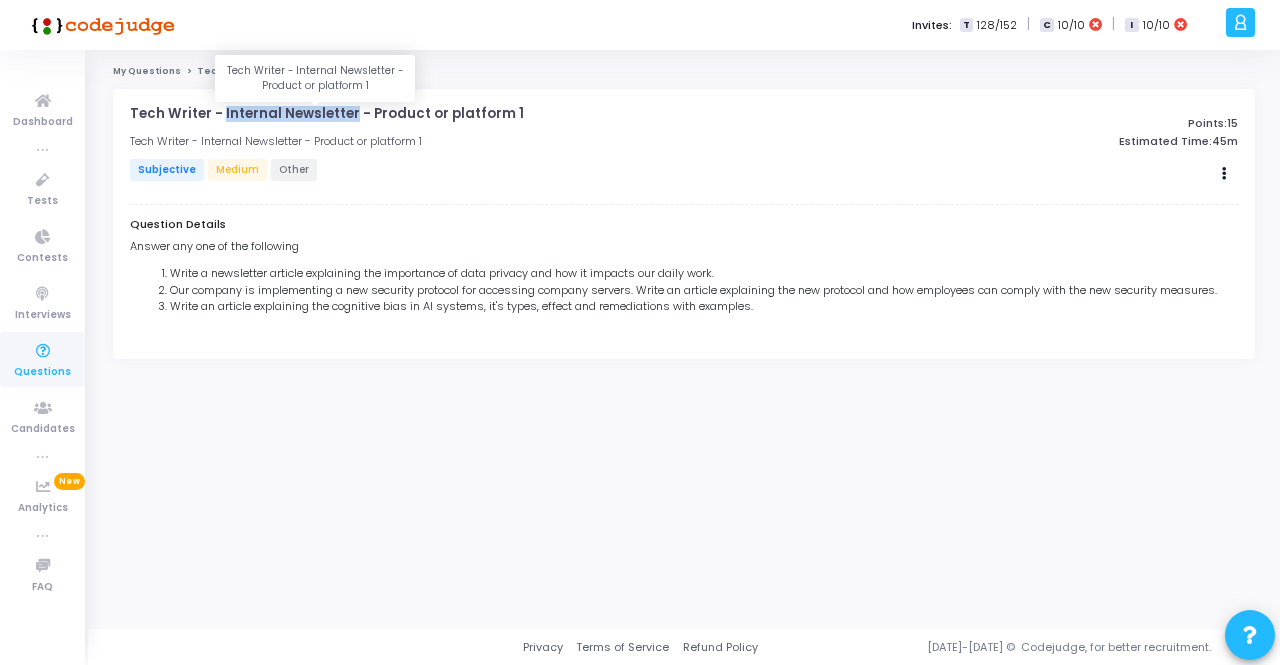 drag, startPoint x: 218, startPoint y: 112, endPoint x: 346, endPoint y: 115, distance: 128.03516 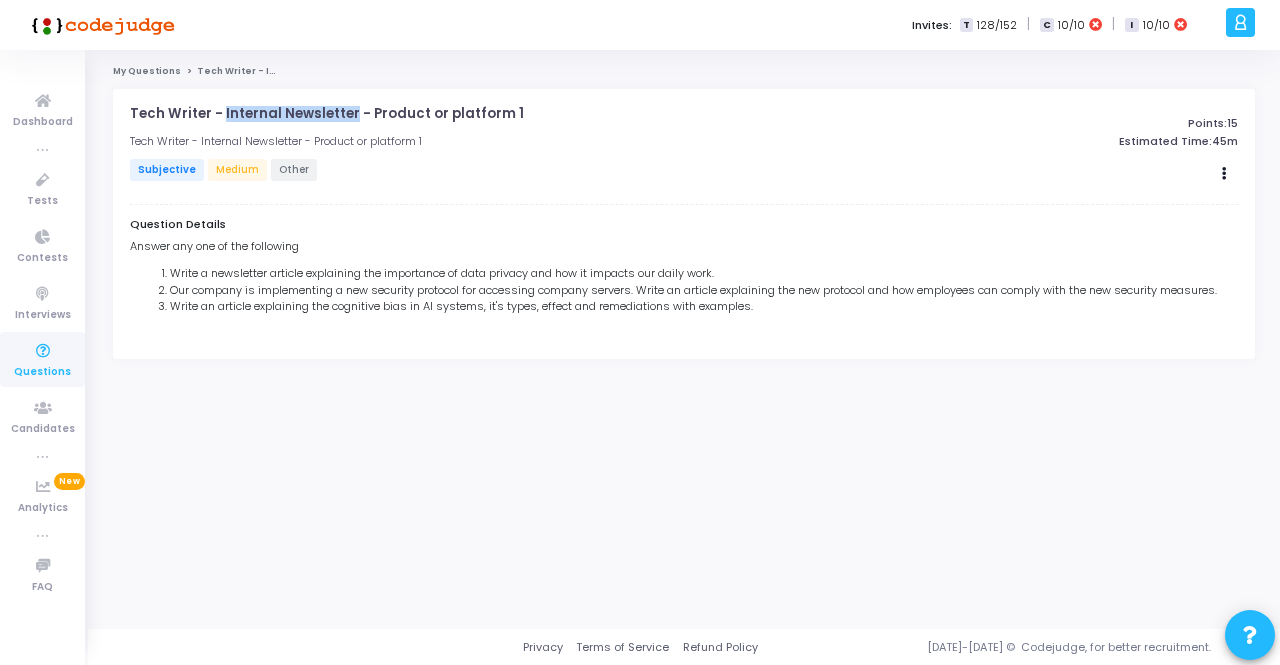copy on "Internal Newsletter" 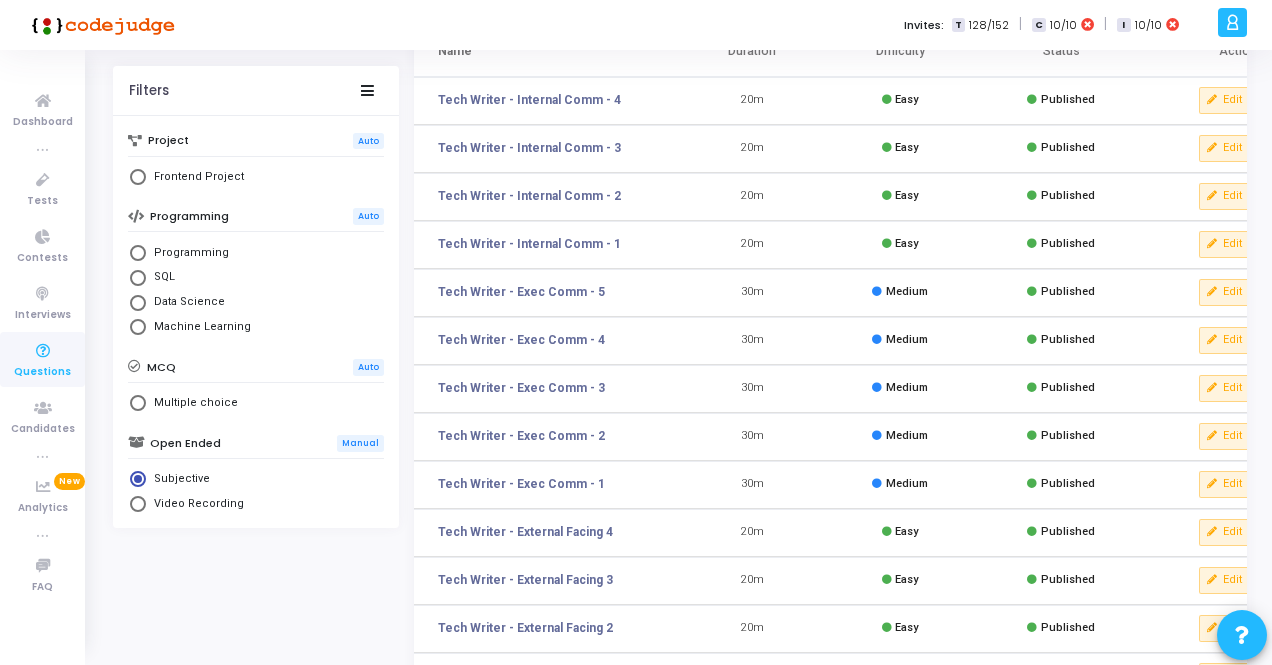 scroll, scrollTop: 400, scrollLeft: 0, axis: vertical 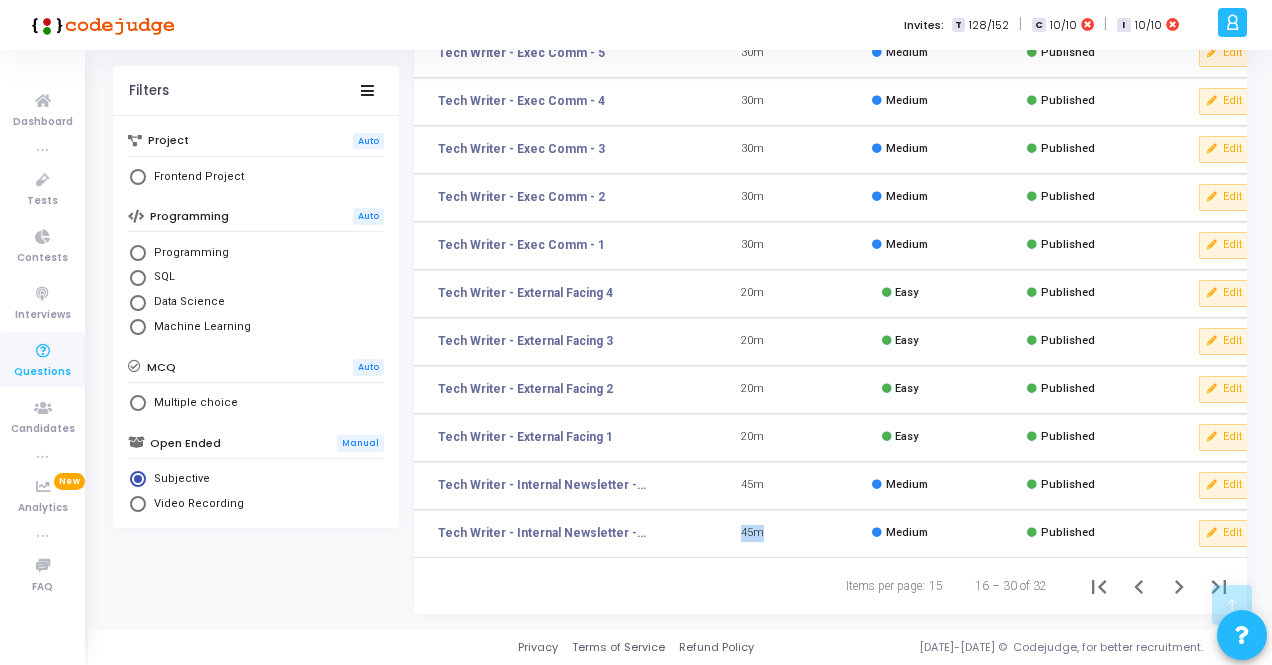 drag, startPoint x: 762, startPoint y: 521, endPoint x: 743, endPoint y: 522, distance: 19.026299 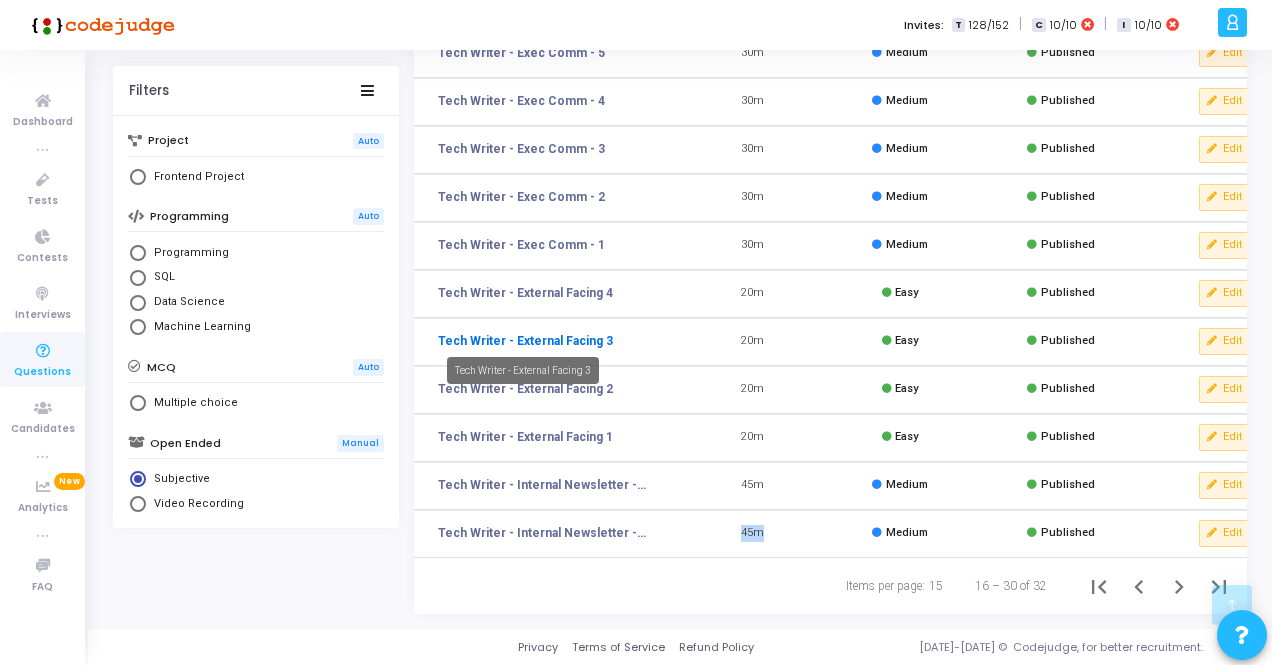 click on "Tech Writer - External Facing 3" at bounding box center [525, 341] 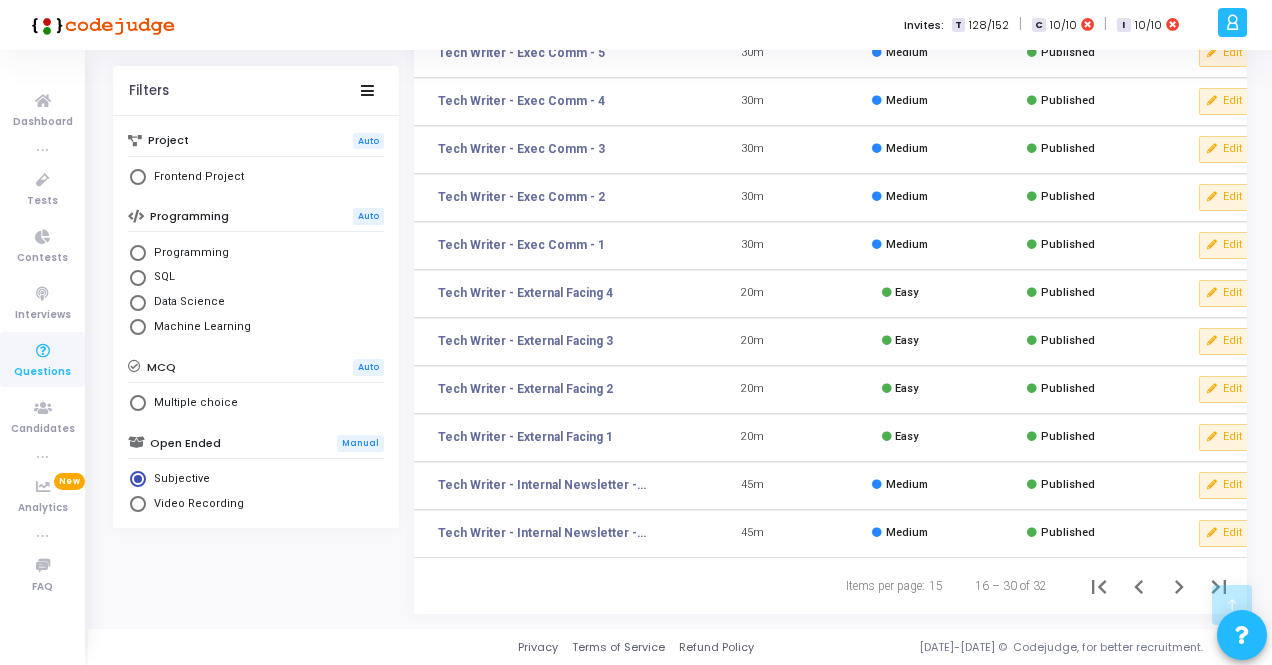 scroll, scrollTop: 400, scrollLeft: 0, axis: vertical 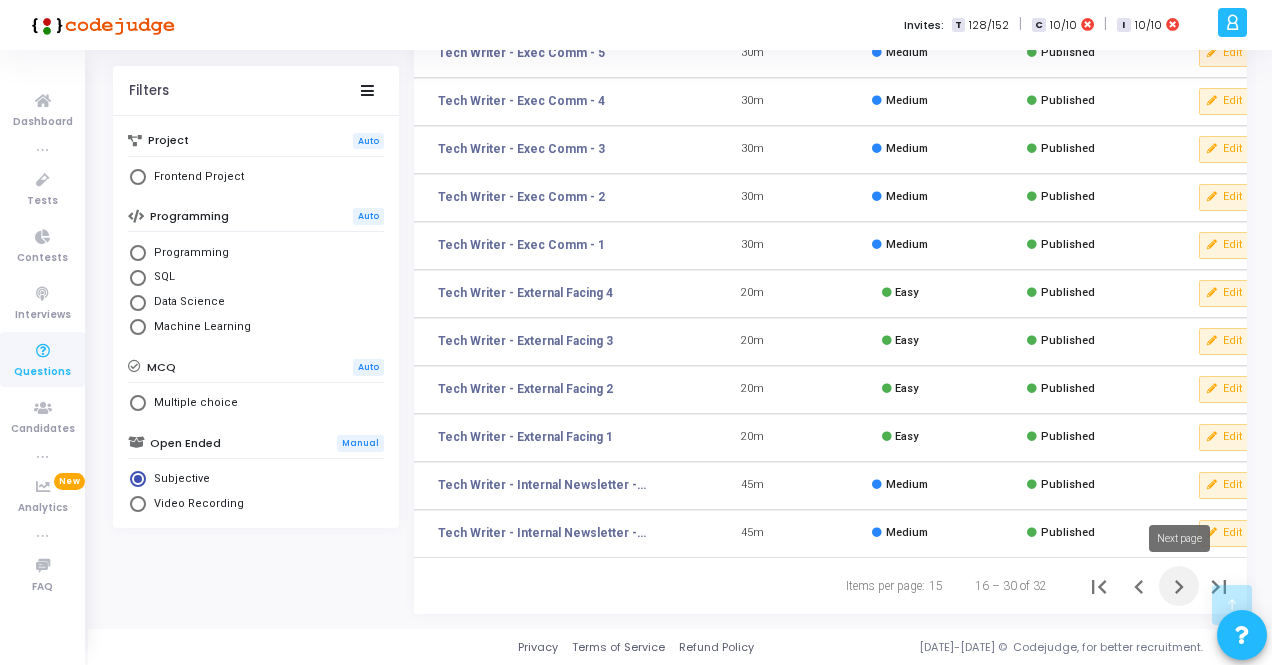 click 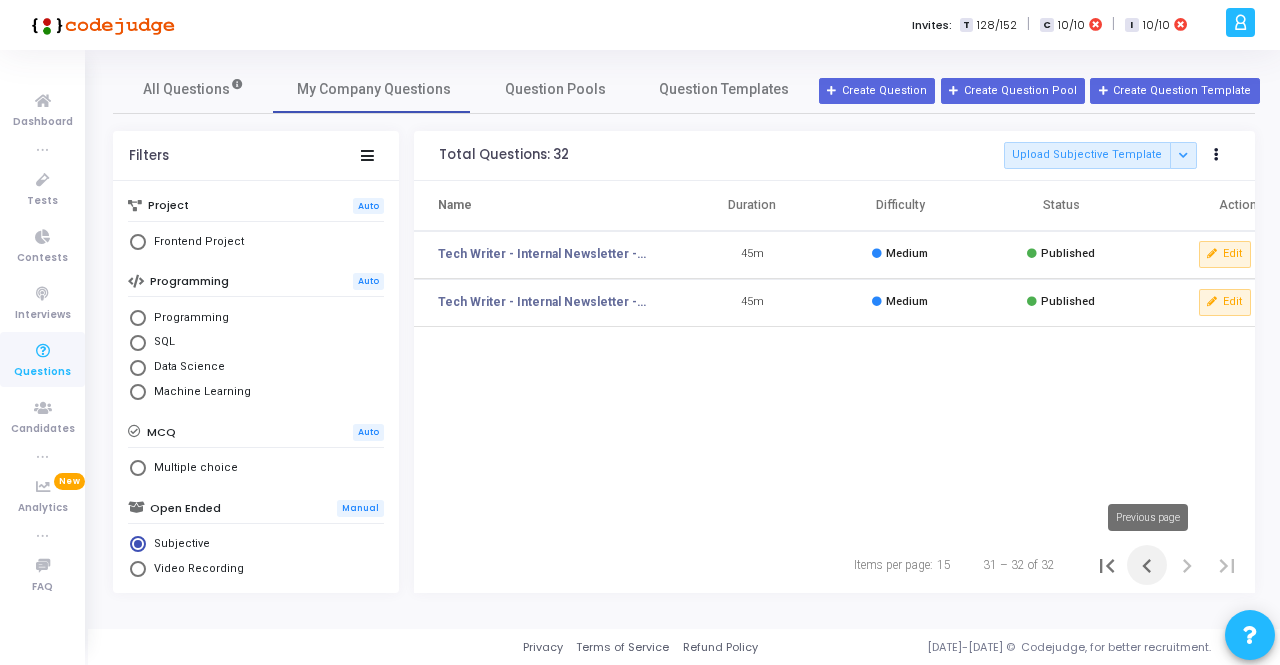 click 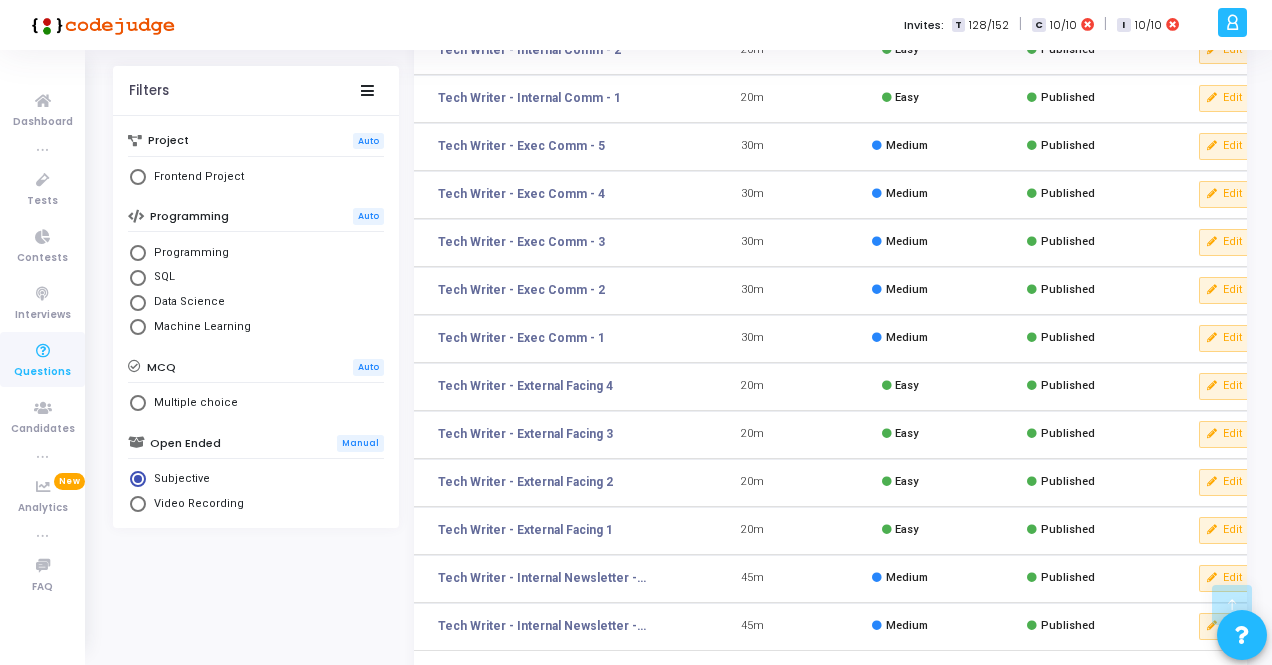 scroll, scrollTop: 400, scrollLeft: 0, axis: vertical 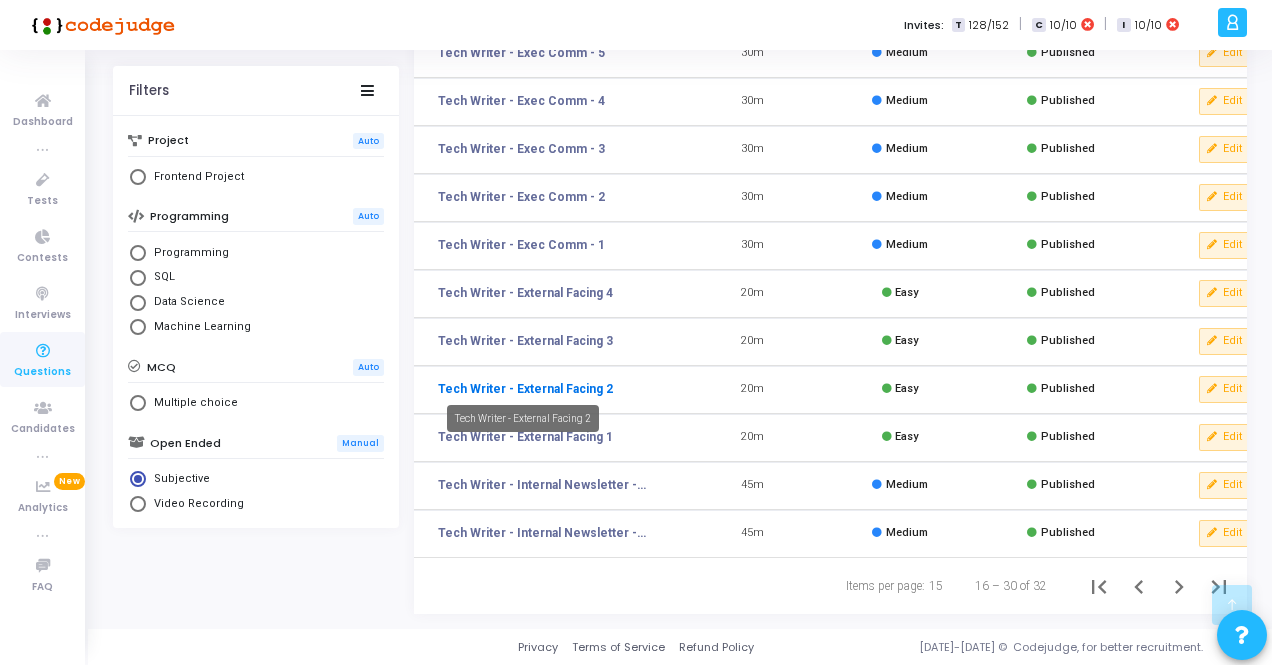 click on "Tech Writer - External Facing 2" at bounding box center (525, 389) 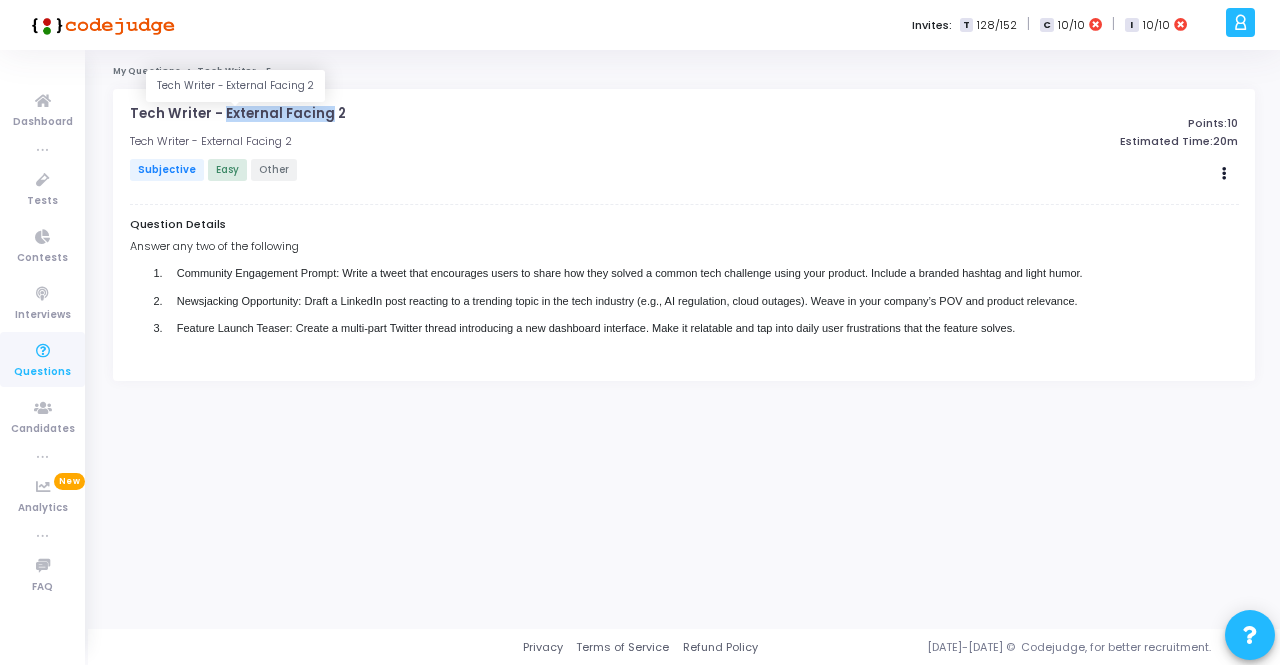 drag, startPoint x: 220, startPoint y: 113, endPoint x: 321, endPoint y: 113, distance: 101 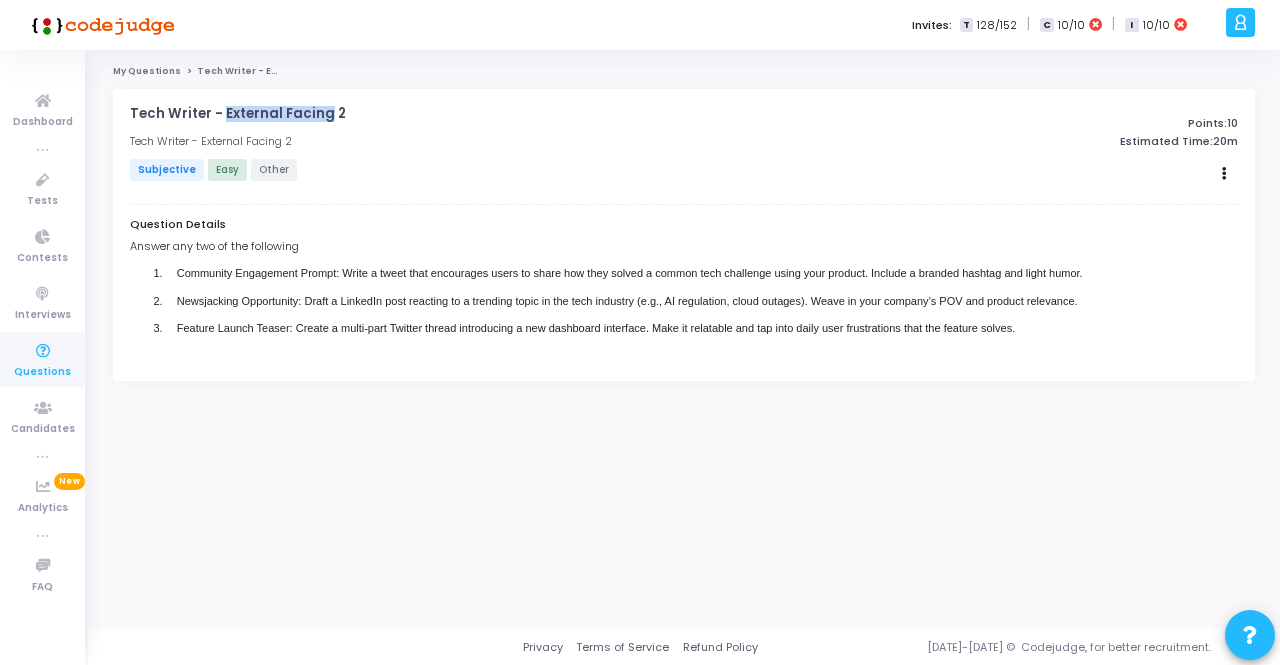 copy on "External Facing" 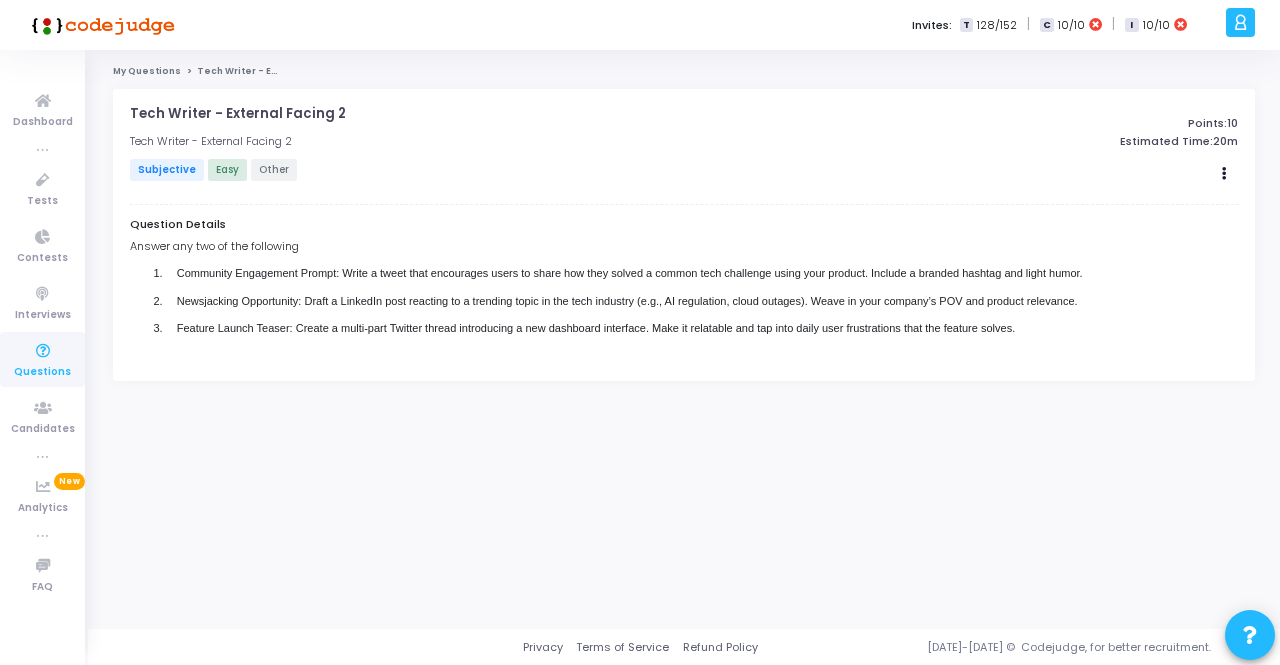 click on "Tech Writer - External Facing 2 open_in_new   Tech Writer - External Facing 2   Subjective   Easy   Other   Points:  10  Estimated Time:      20m  Edit   Clone   Add To Test   Question Details  Answer any two of the following 1.        Community Engagement Prompt: Write a tweet that encourages users to share how they solved a common tech challenge using your product. Include a branded hashtag and light humor. 2.        Newsjacking Opportunity: Draft a LinkedIn post reacting to a trending topic in the tech industry (e.g., AI regulation, cloud outages). Weave in your company’s POV and product relevance. 3.        Feature Launch Teaser: Create a multi-part Twitter thread introducing a new dashboard interface. Make it relatable and tap into daily user frustrations that the feature solves." 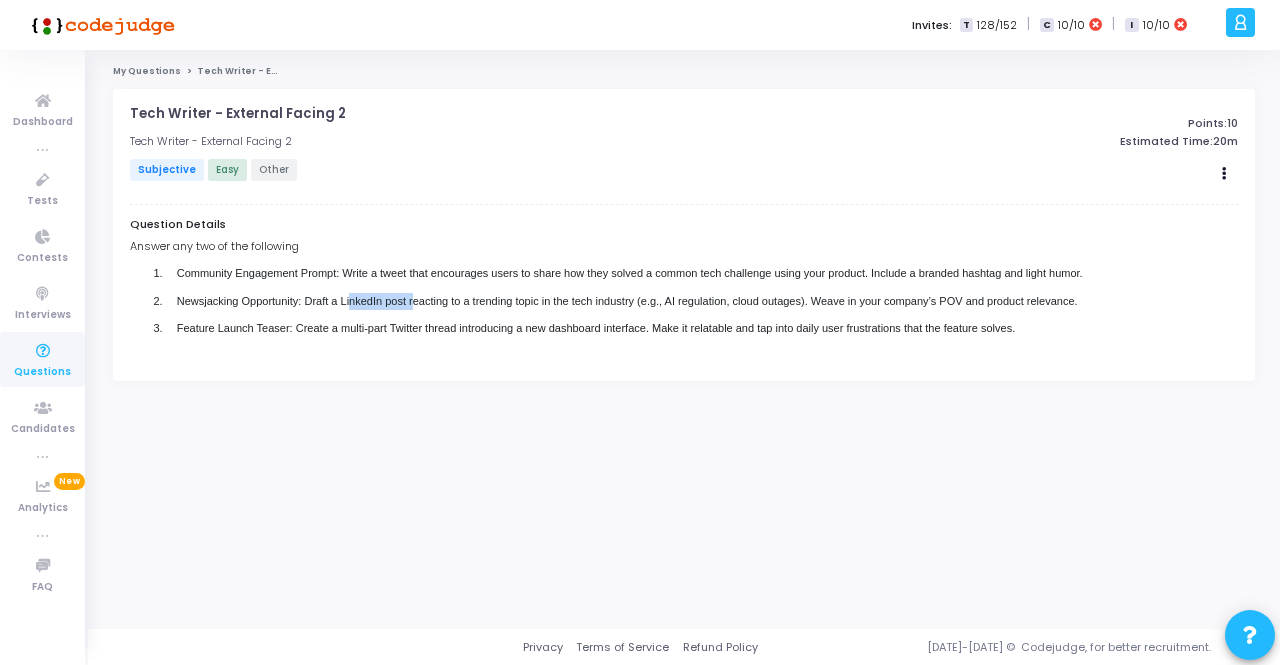 drag, startPoint x: 352, startPoint y: 300, endPoint x: 411, endPoint y: 297, distance: 59.07622 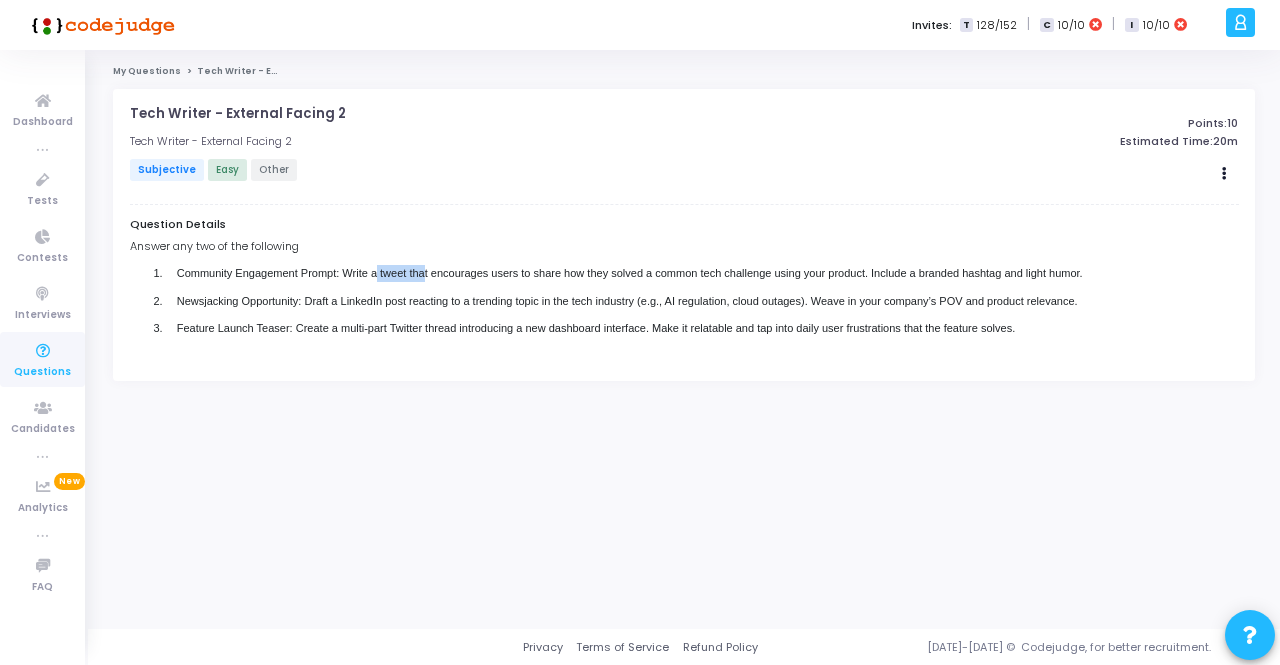drag, startPoint x: 378, startPoint y: 269, endPoint x: 425, endPoint y: 274, distance: 47.26521 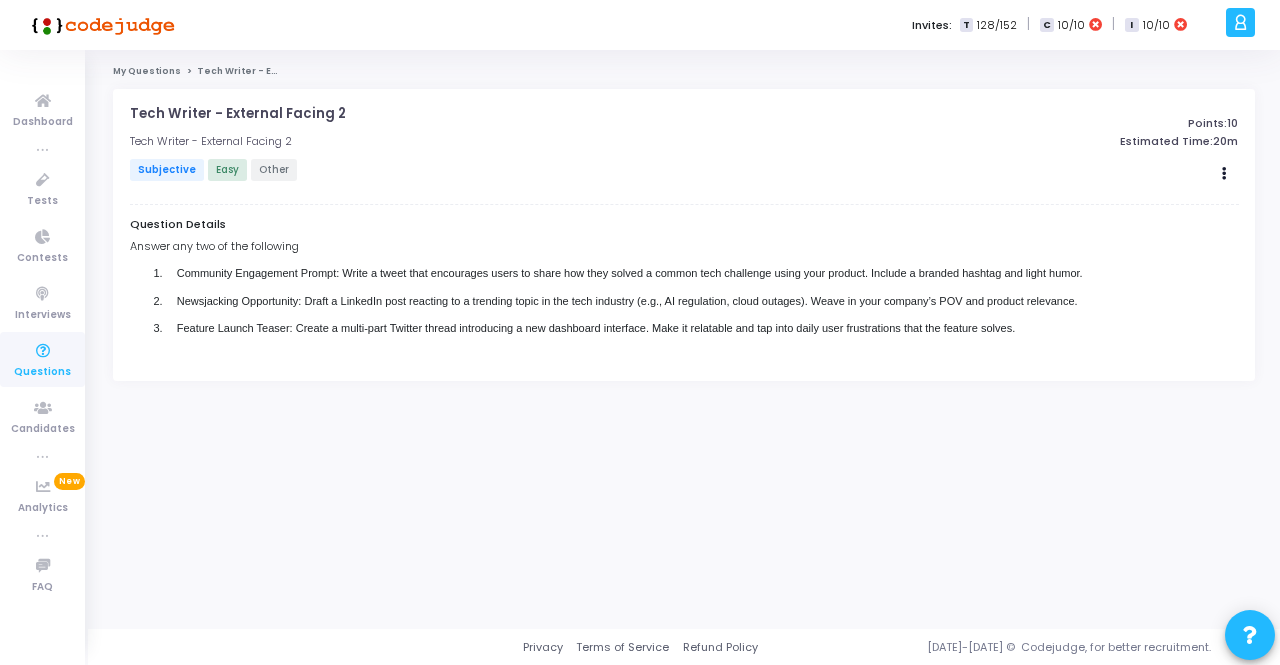 click on "Question Details  Answer any two of the following 1.        Community Engagement Prompt: Write a tweet that encourages users to share how they solved a common tech challenge using your product. Include a branded hashtag and light humor. 2.        Newsjacking Opportunity: Draft a LinkedIn post reacting to a trending topic in the tech industry (e.g., AI regulation, cloud outages). Weave in your company’s POV and product relevance. 3.        Feature Launch Teaser: Create a multi-part Twitter thread introducing a new dashboard interface. Make it relatable and tap into daily user frustrations that the feature solves." 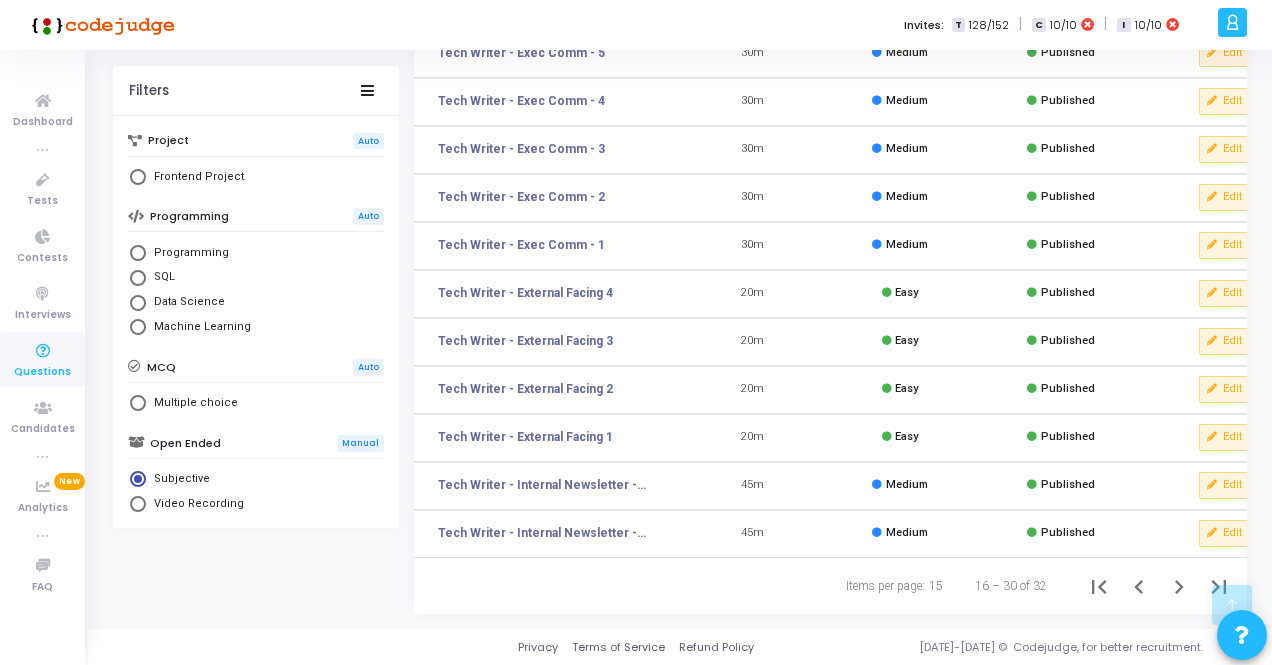 scroll, scrollTop: 300, scrollLeft: 0, axis: vertical 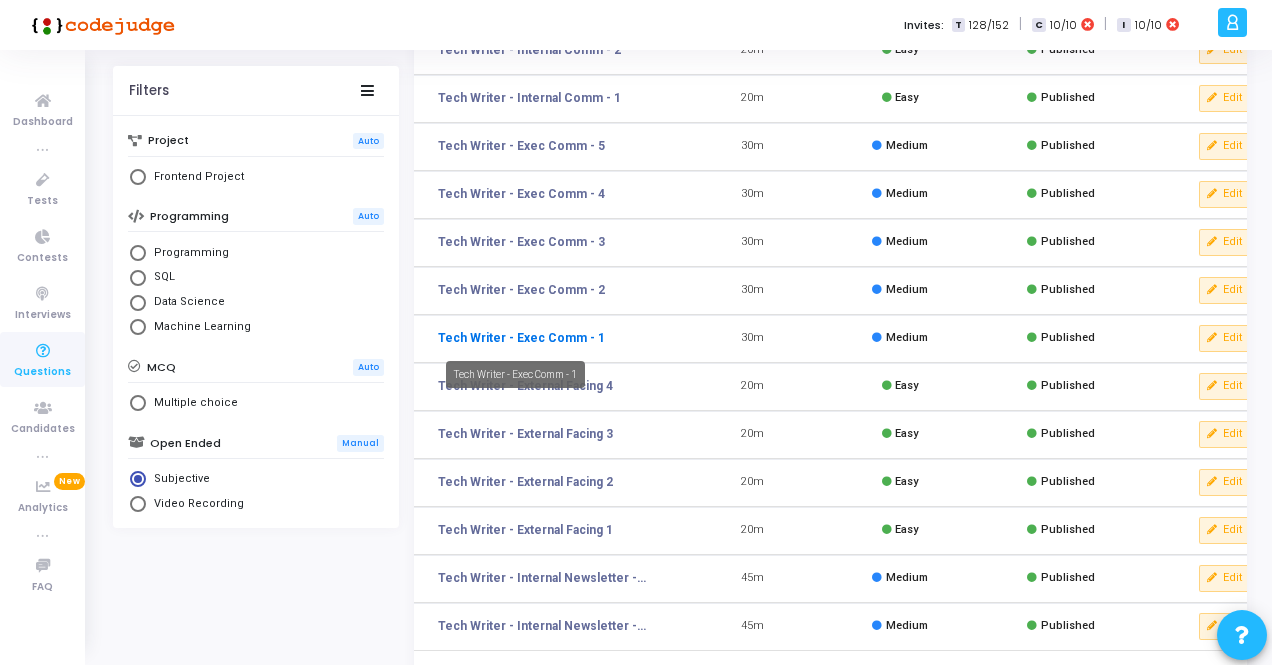 click on "Tech Writer - Exec Comm -  1" at bounding box center (521, 338) 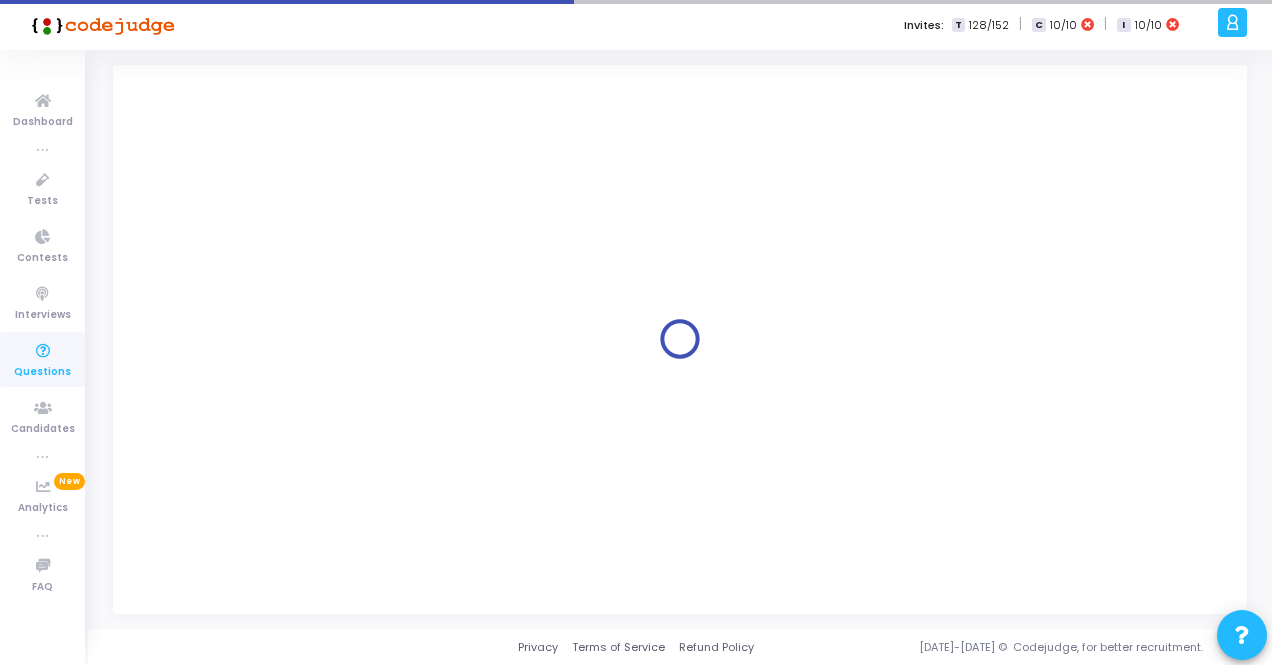 scroll, scrollTop: 0, scrollLeft: 0, axis: both 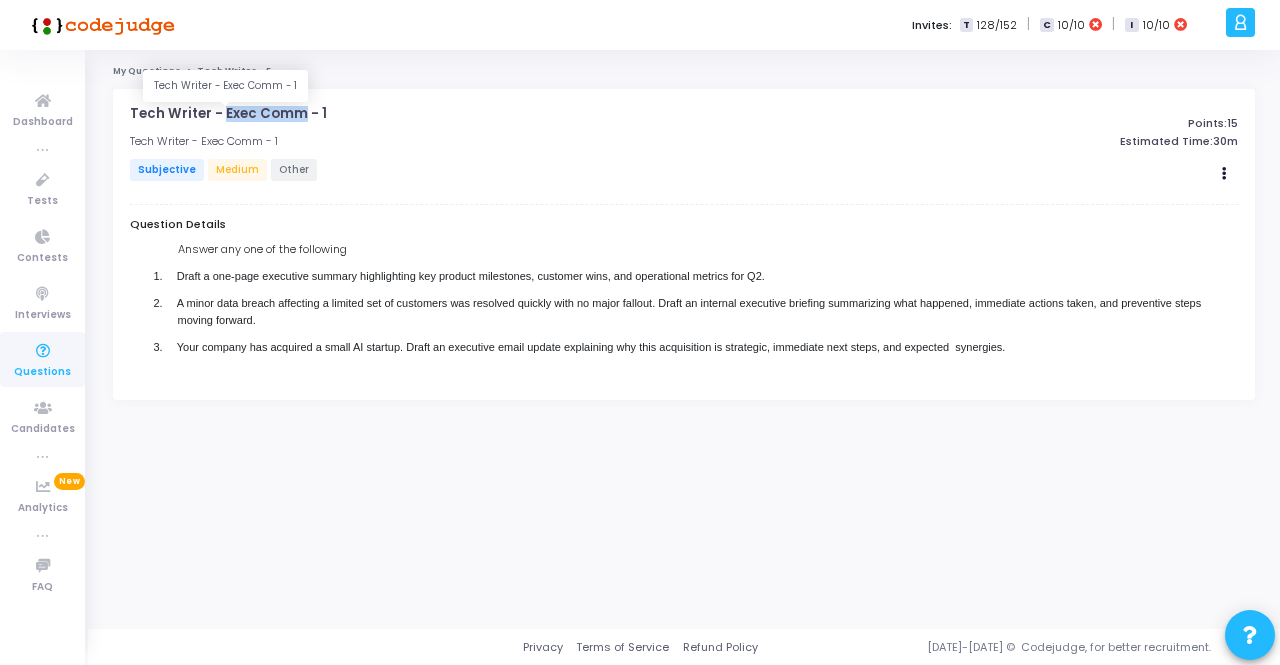 drag, startPoint x: 220, startPoint y: 116, endPoint x: 296, endPoint y: 111, distance: 76.1643 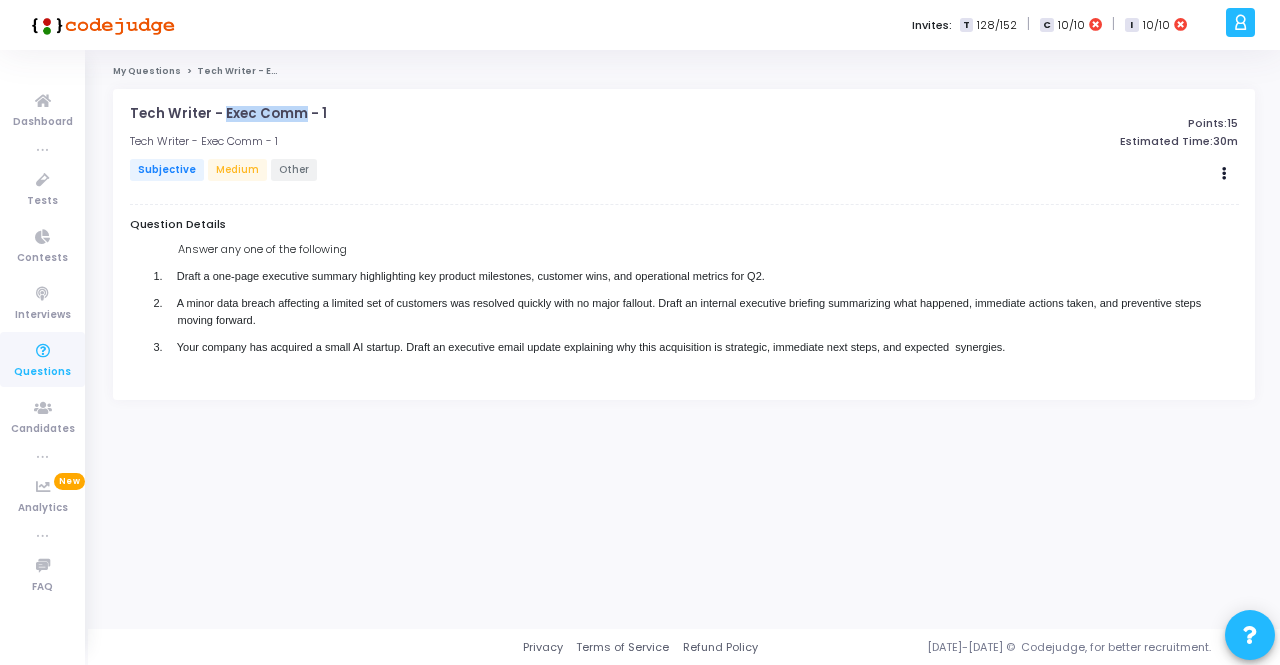 copy on "Exec Comm" 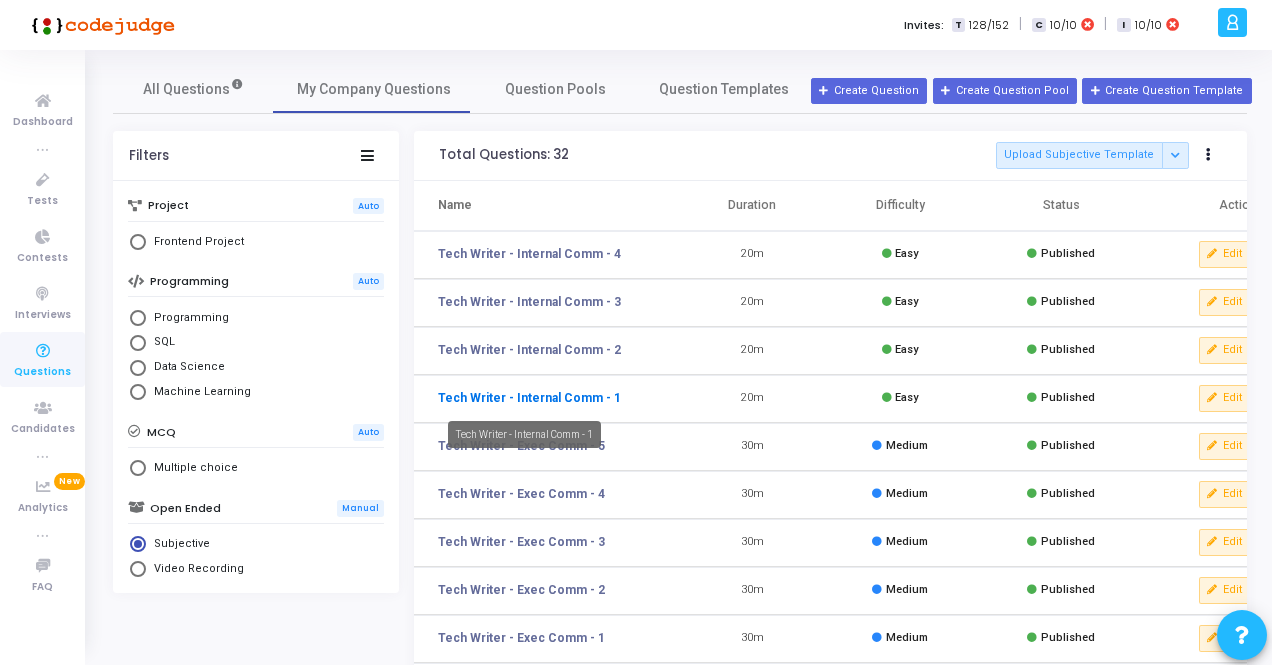 click on "Tech Writer - Internal Comm -  1" at bounding box center (529, 398) 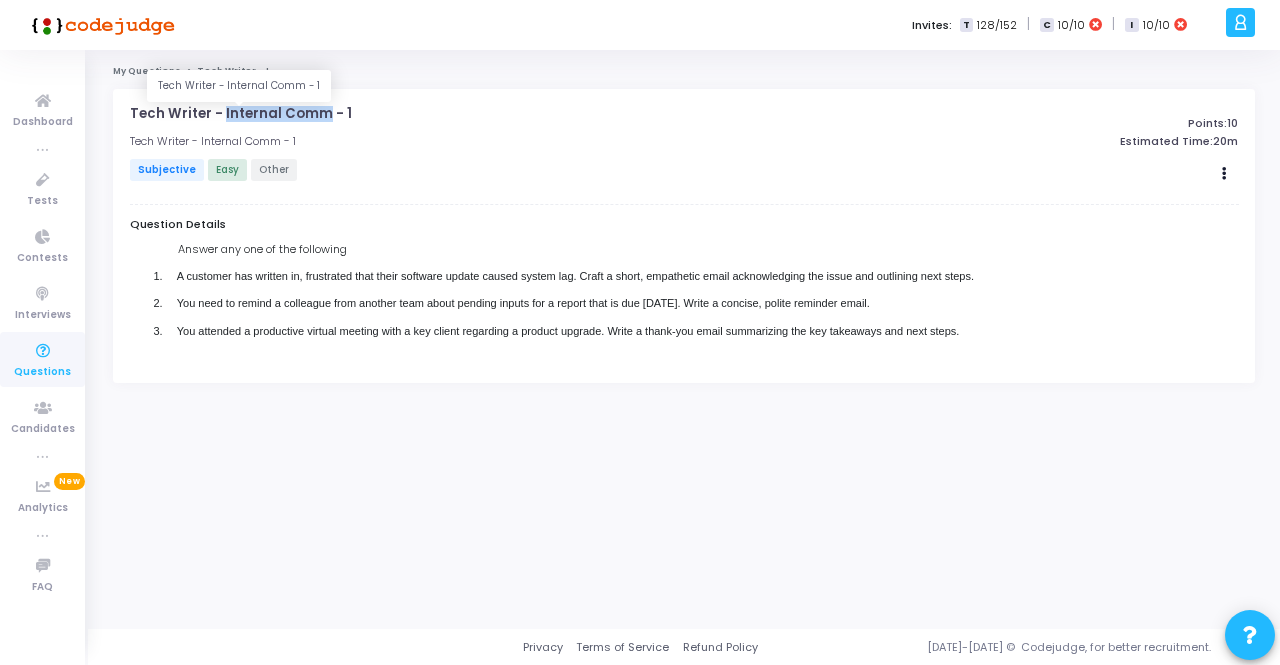 drag, startPoint x: 219, startPoint y: 111, endPoint x: 323, endPoint y: 108, distance: 104.04326 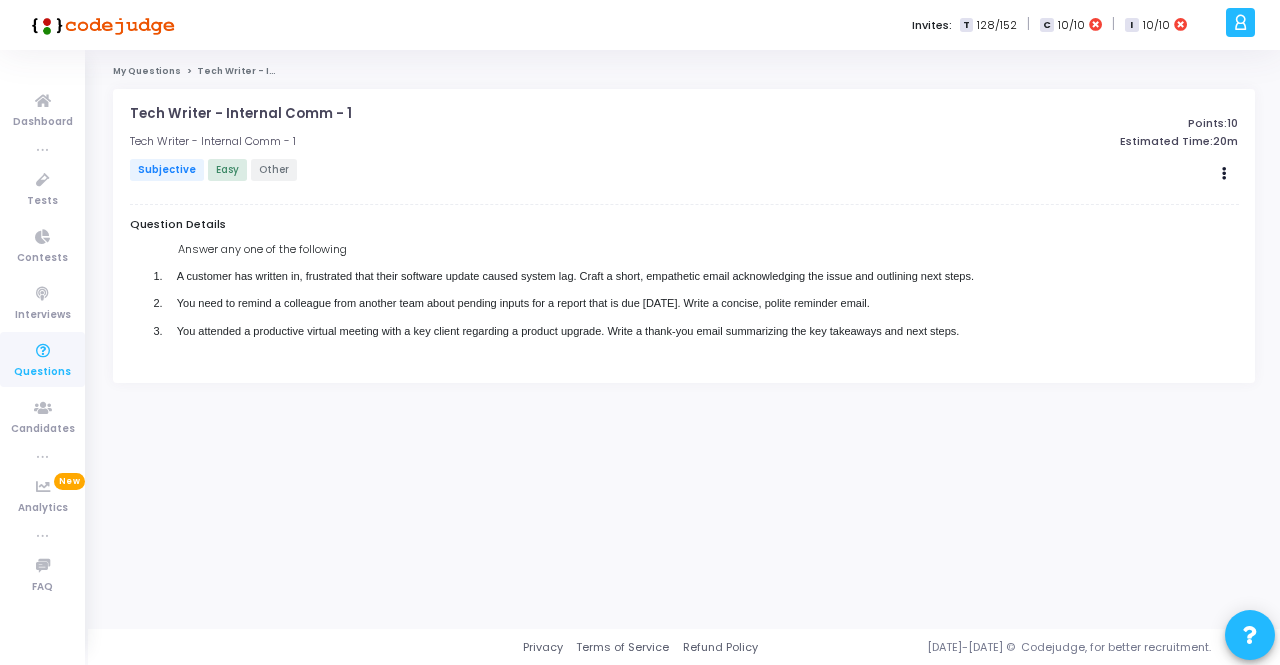 click on "My Questions Tech Writer - Internal Comm -  1 Tech Writer - Internal Comm -  1 open_in_new   Tech Writer - Internal Comm -  1   Subjective   Easy   Other   Points:  10  Estimated Time:      20m  Edit   Clone   Add To Test   Question Details  Answer any one of the following 1.        A customer has written in, frustrated that their software update caused system lag. Craft a short, empathetic email acknowledging the issue and outlining next steps. 2.        You need to remind a colleague from another team about pending inputs for a report that is due [DATE]. Write a concise, polite reminder email. 3.        You attended a productive virtual meeting with a key client regarding a product upgrade. Write a thank-you email summarizing the key takeaways and next steps." at bounding box center [684, 339] 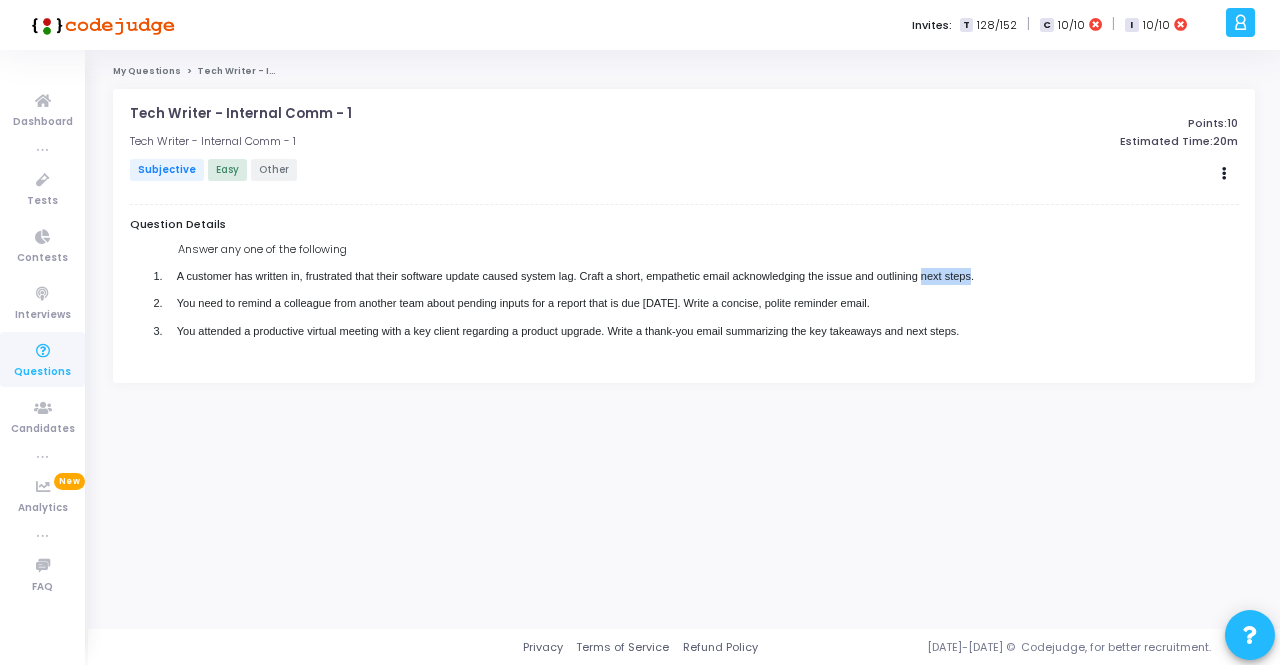 drag, startPoint x: 922, startPoint y: 277, endPoint x: 968, endPoint y: 271, distance: 46.389652 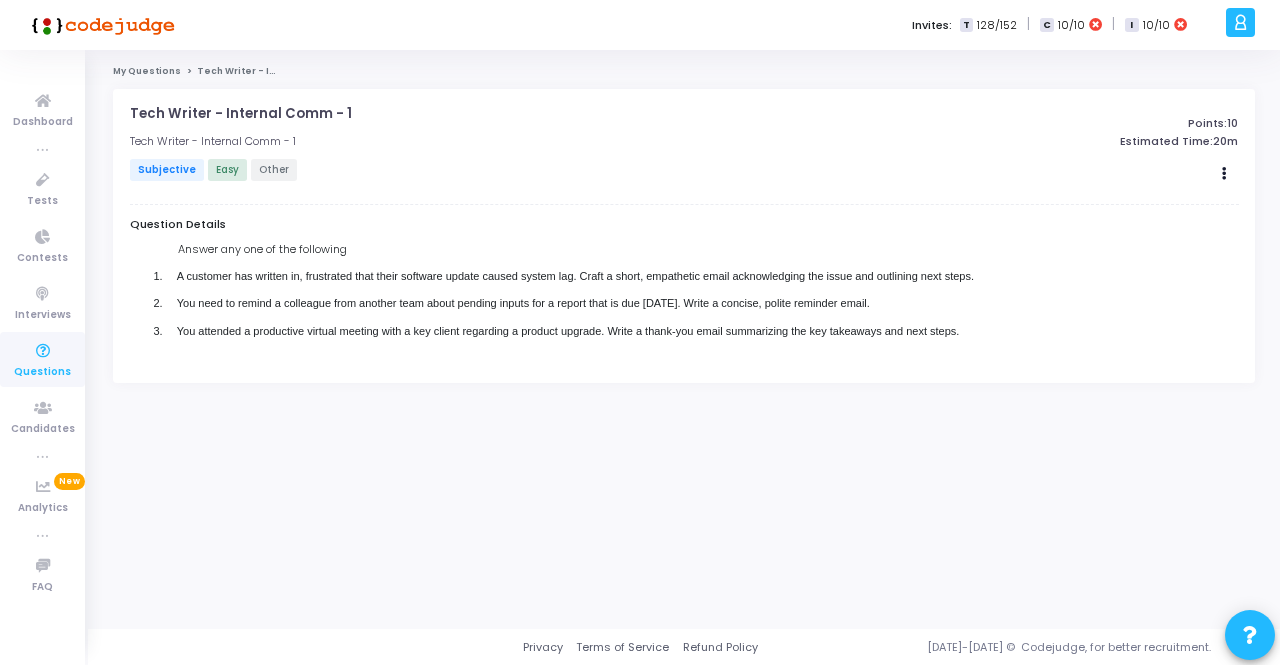 click on "2.        You need to remind a colleague from another team about pending inputs for a report that is due [DATE]. Write a concise, polite reminder email." at bounding box center [708, 303] 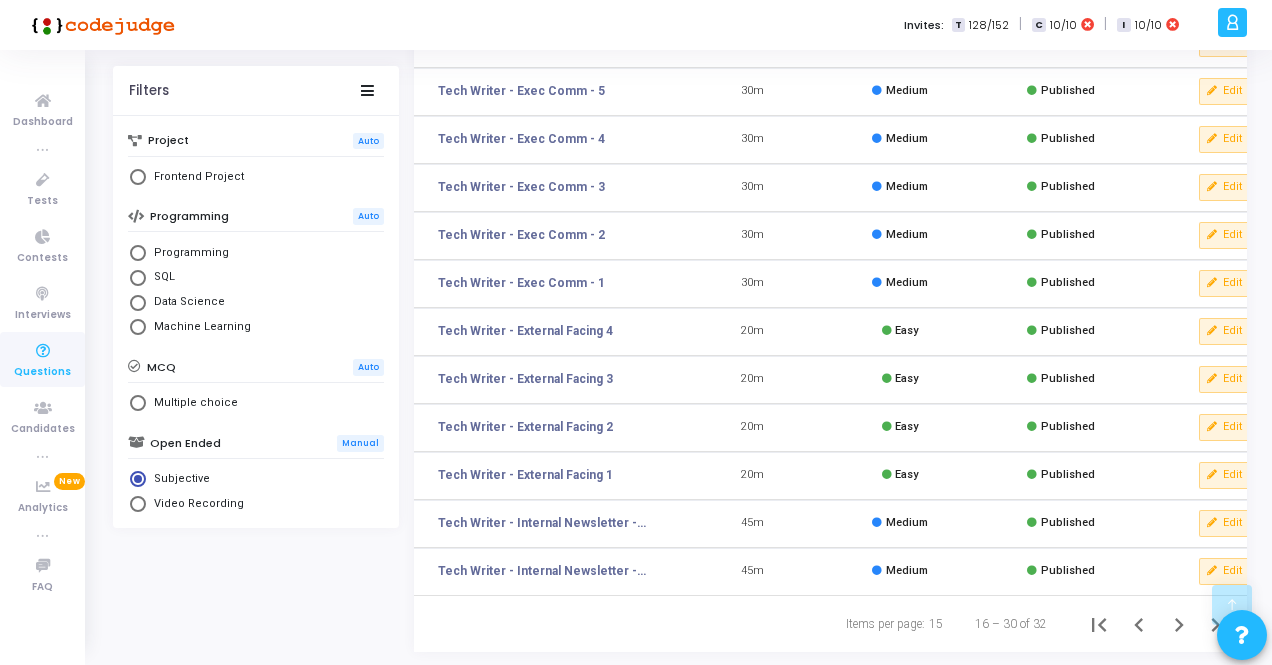 scroll, scrollTop: 400, scrollLeft: 0, axis: vertical 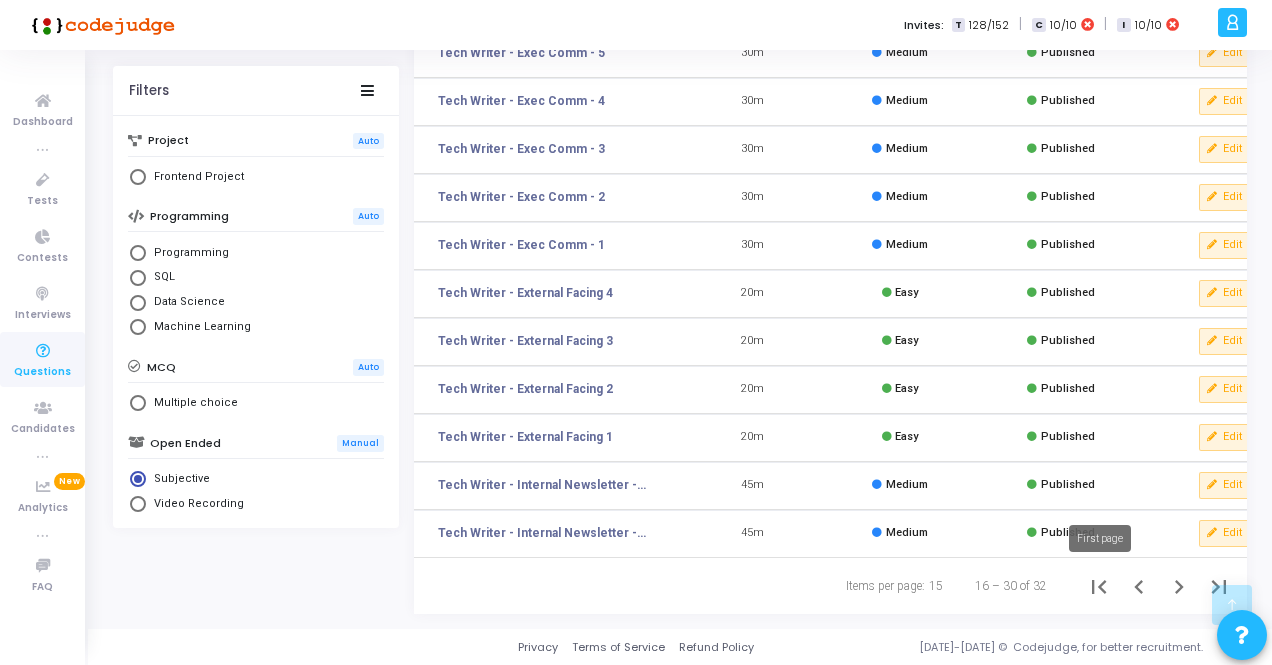 click 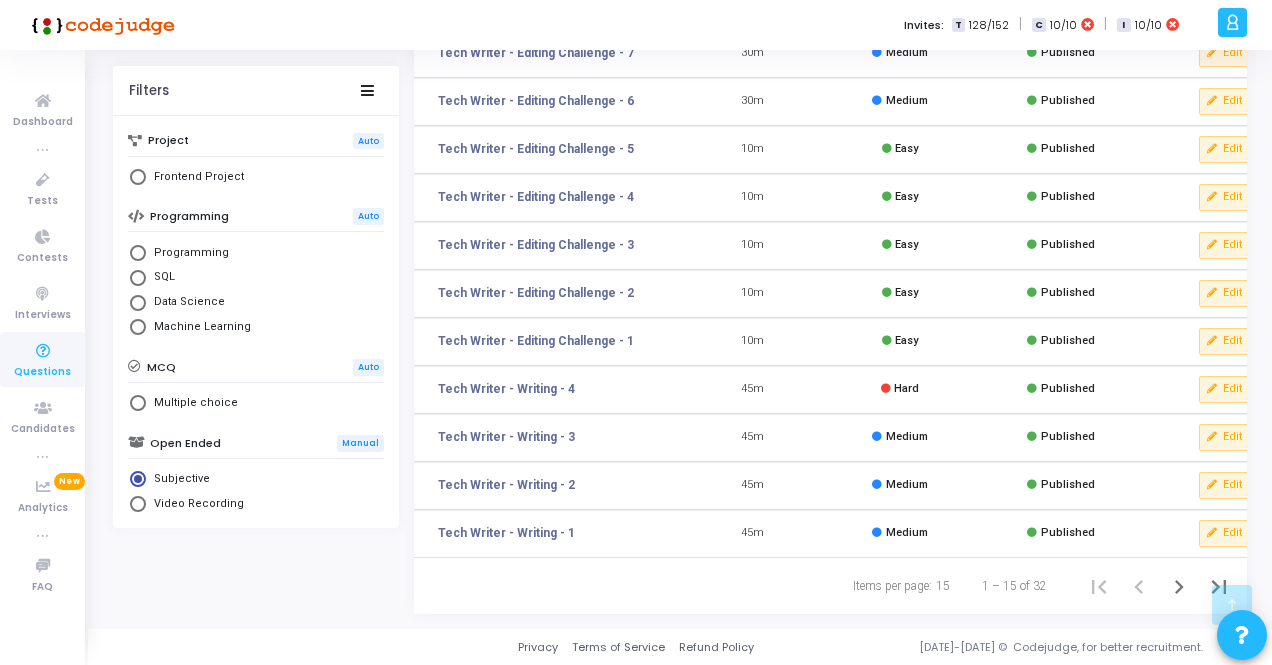 scroll, scrollTop: 400, scrollLeft: 0, axis: vertical 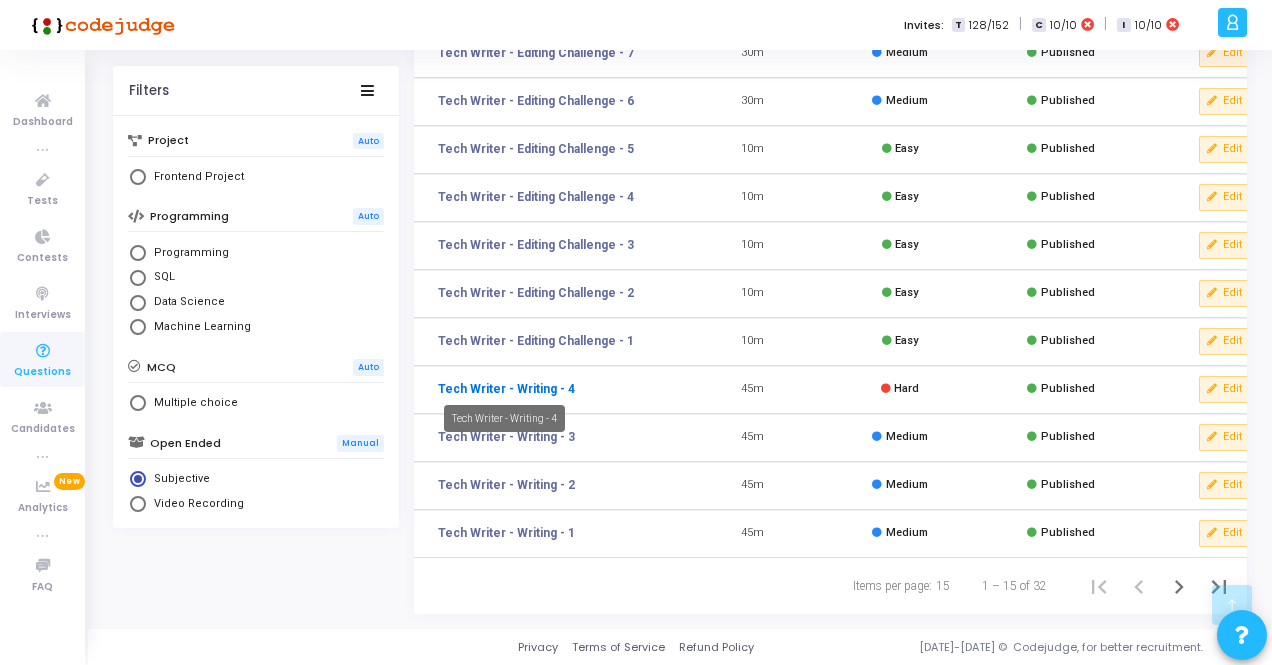 click on "Tech Writer - Writing - 4" at bounding box center [506, 389] 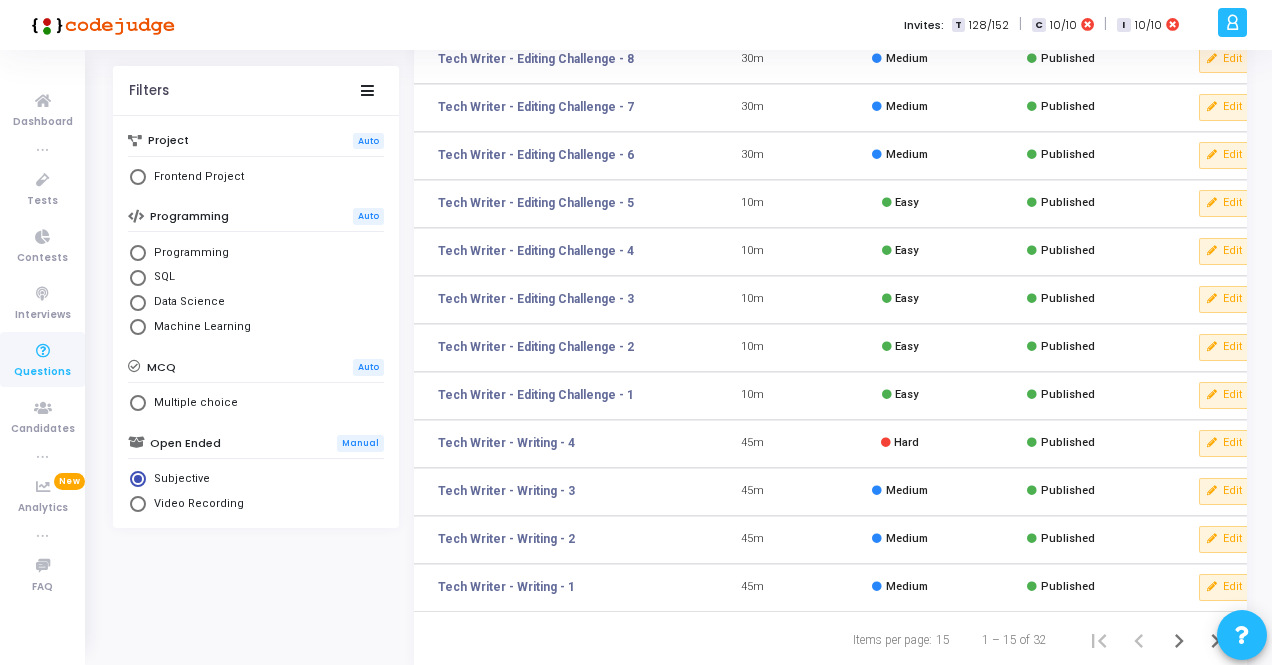 scroll, scrollTop: 400, scrollLeft: 0, axis: vertical 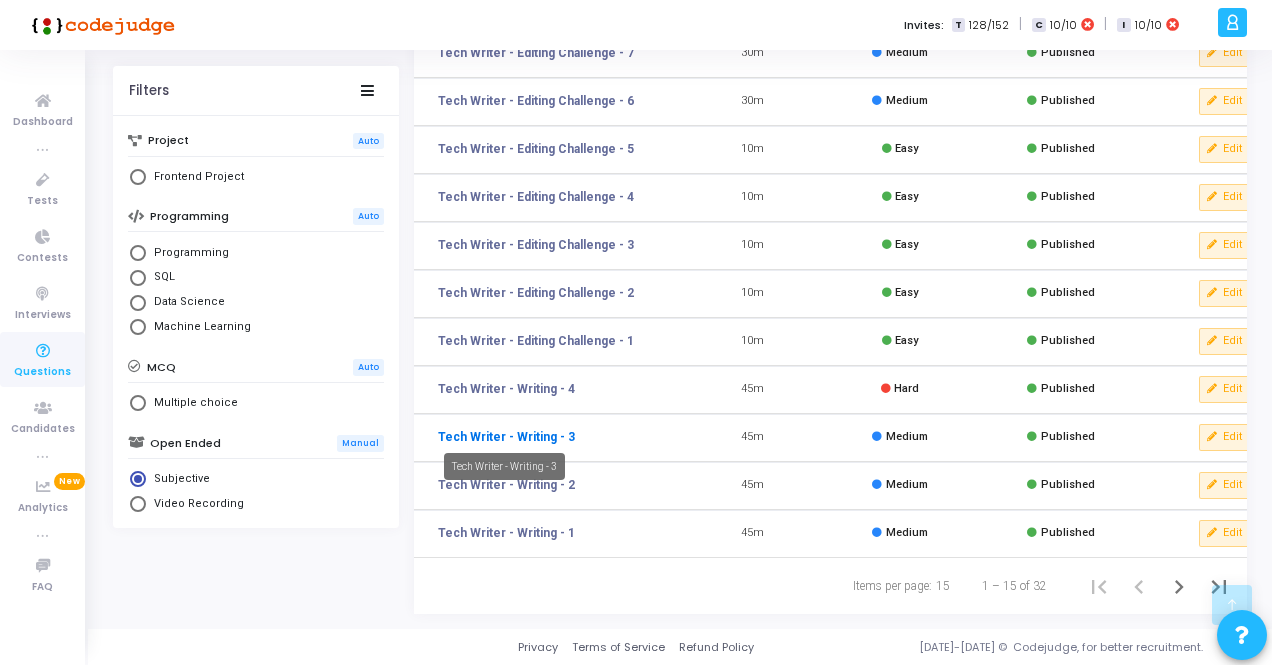 click on "Tech Writer - Writing - 3" at bounding box center [506, 437] 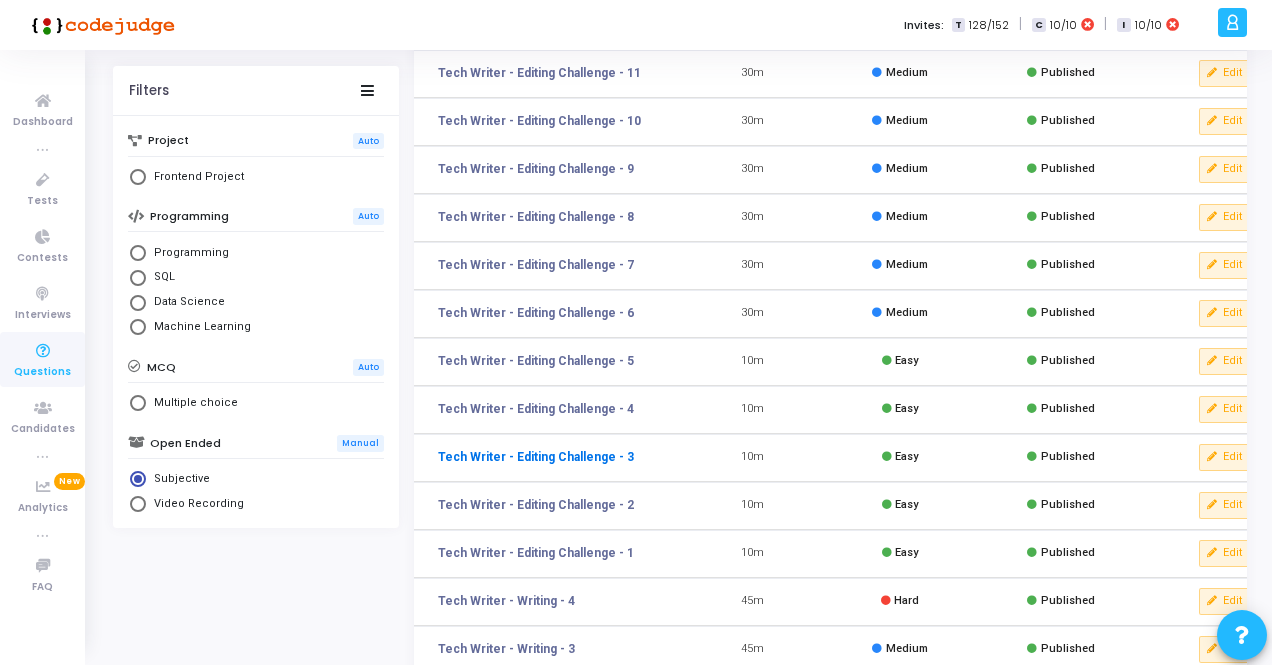 scroll, scrollTop: 300, scrollLeft: 0, axis: vertical 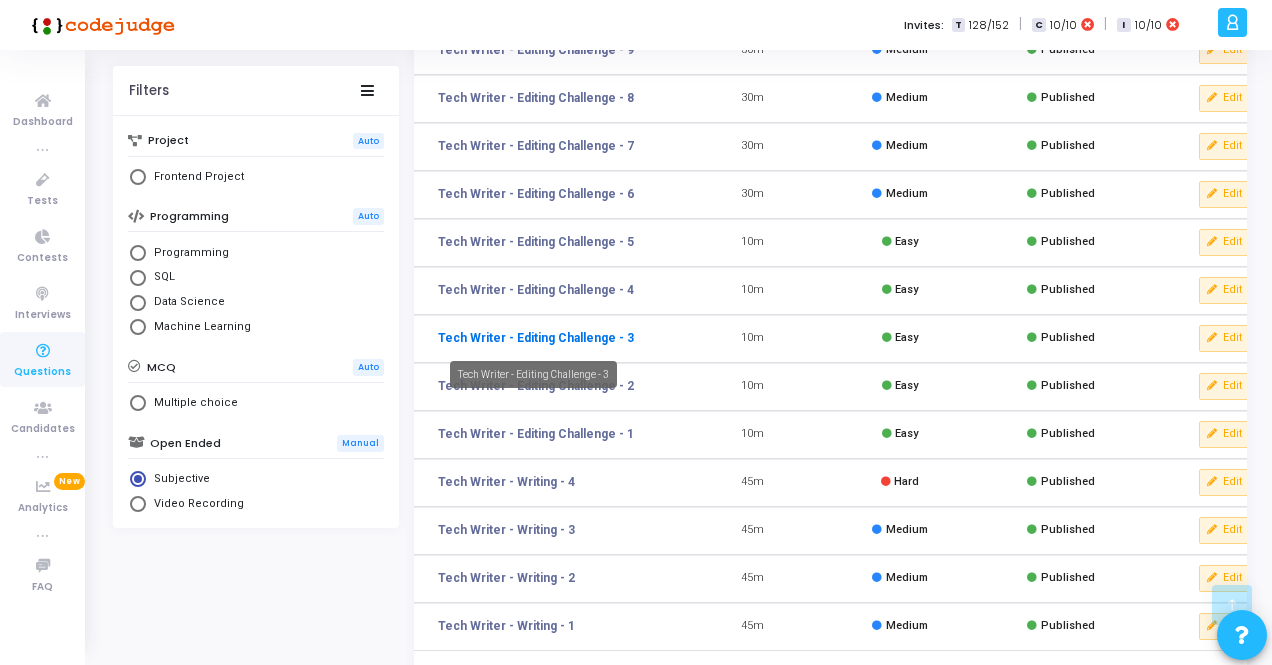 click on "Tech Writer - Editing Challenge -  3" at bounding box center (536, 338) 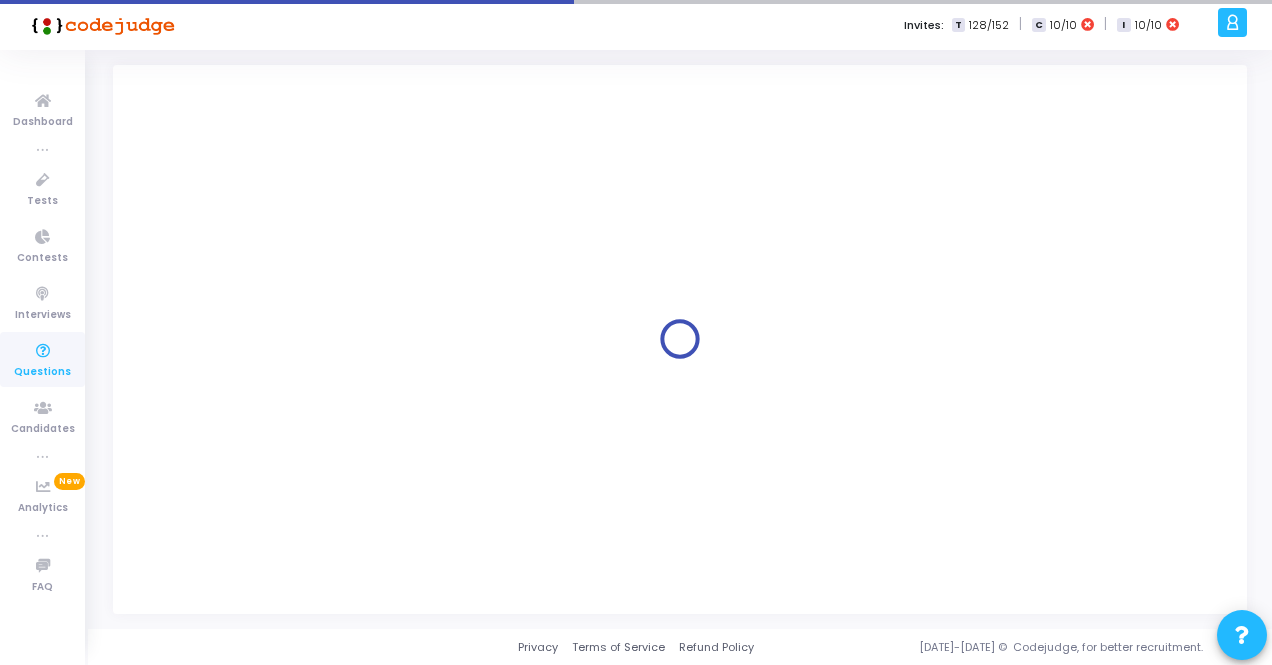 scroll, scrollTop: 0, scrollLeft: 0, axis: both 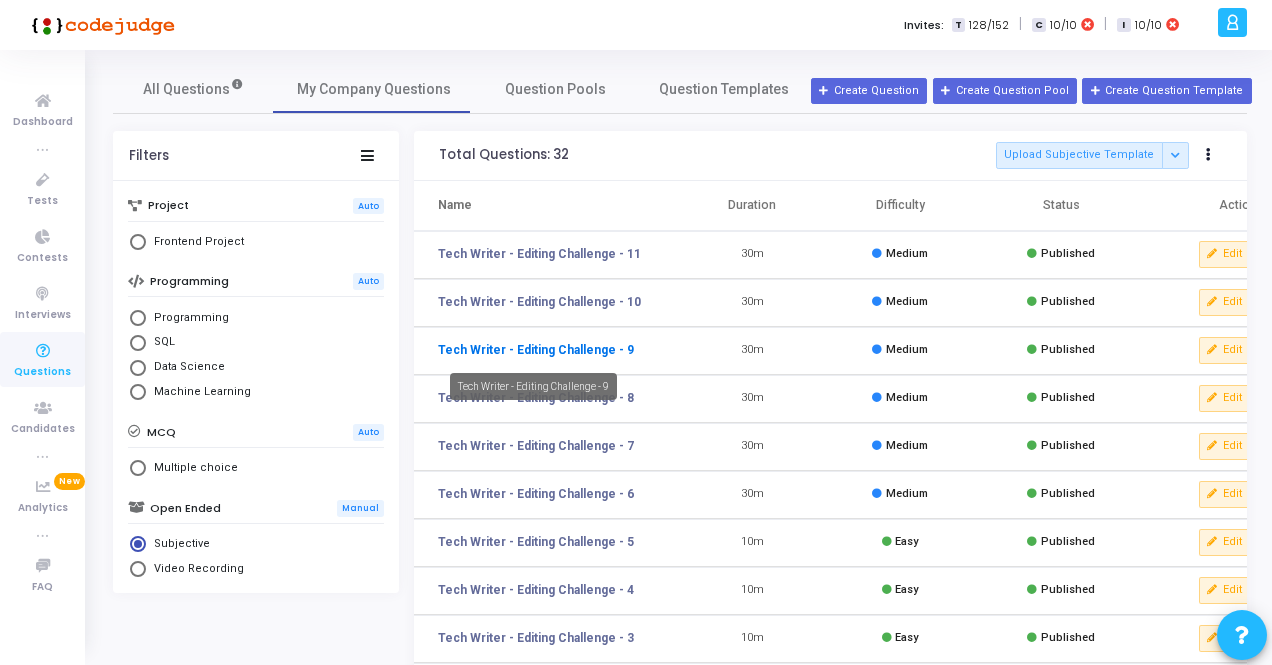 click on "Tech Writer - Editing Challenge -  9" at bounding box center (536, 350) 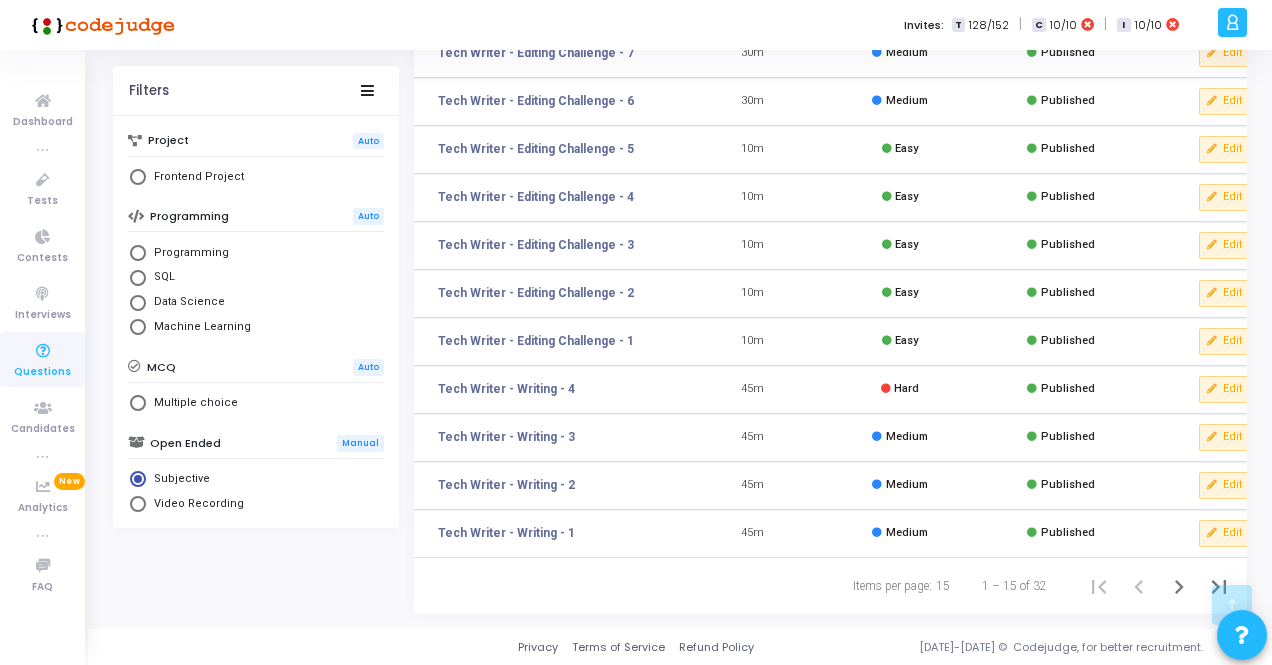 scroll, scrollTop: 400, scrollLeft: 0, axis: vertical 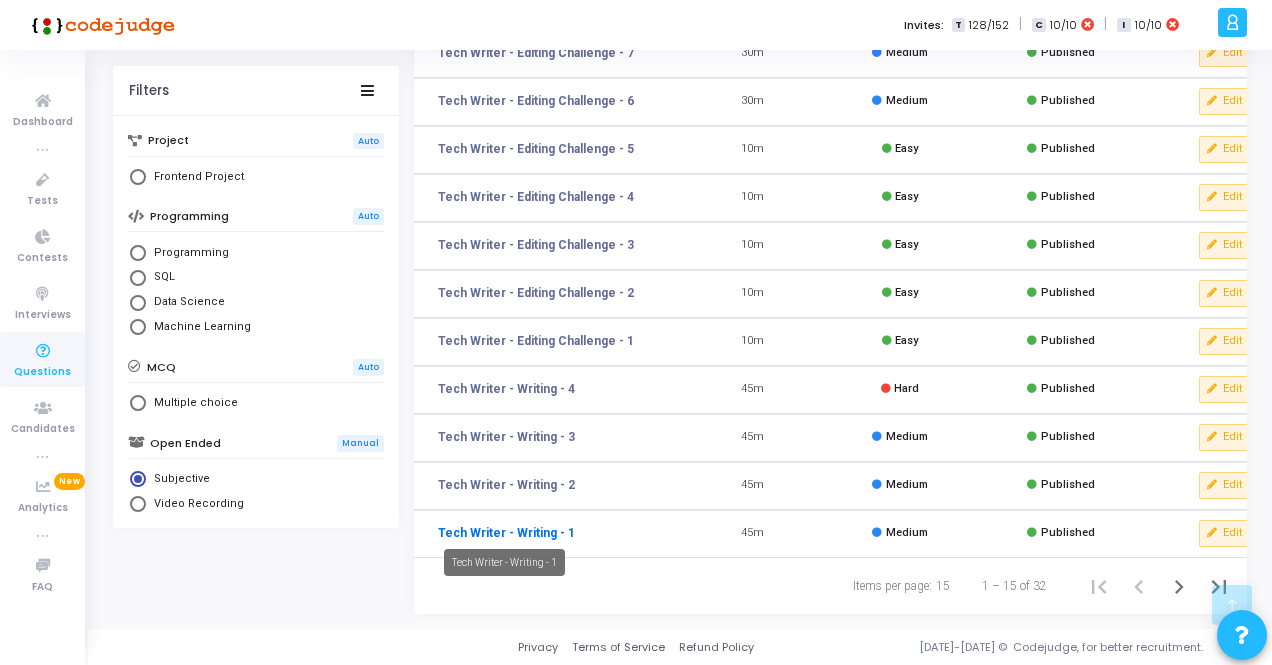 click on "Tech Writer - Writing - 1" at bounding box center [506, 533] 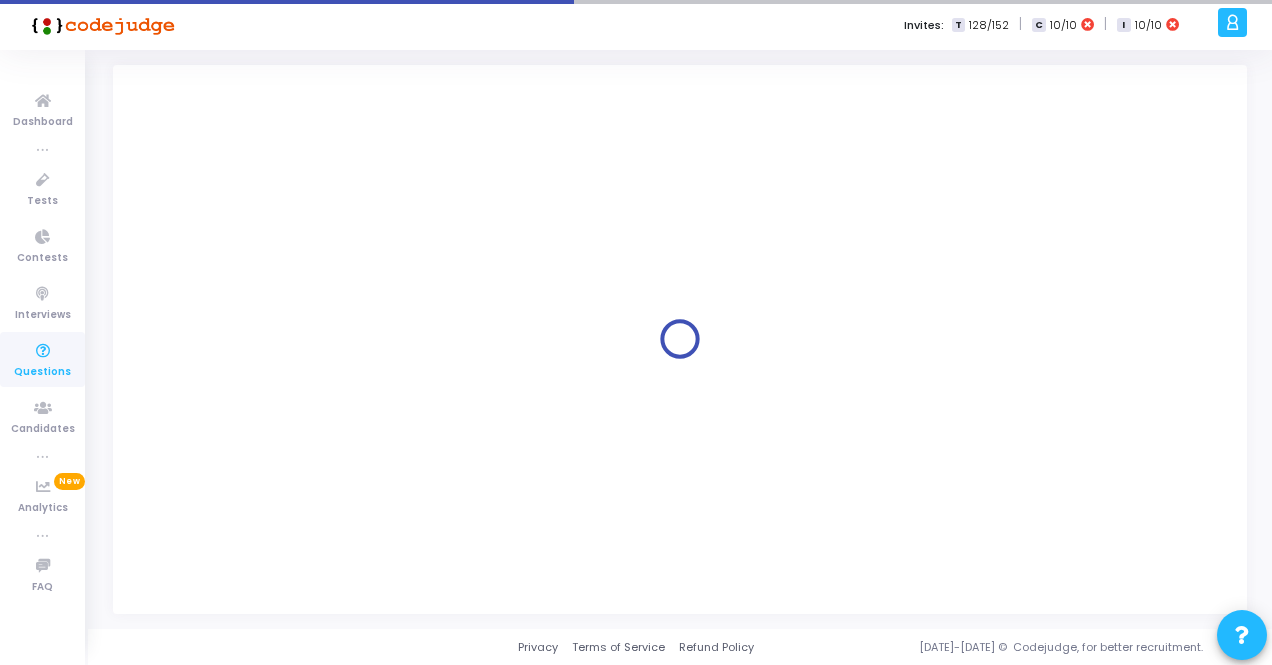 scroll, scrollTop: 0, scrollLeft: 0, axis: both 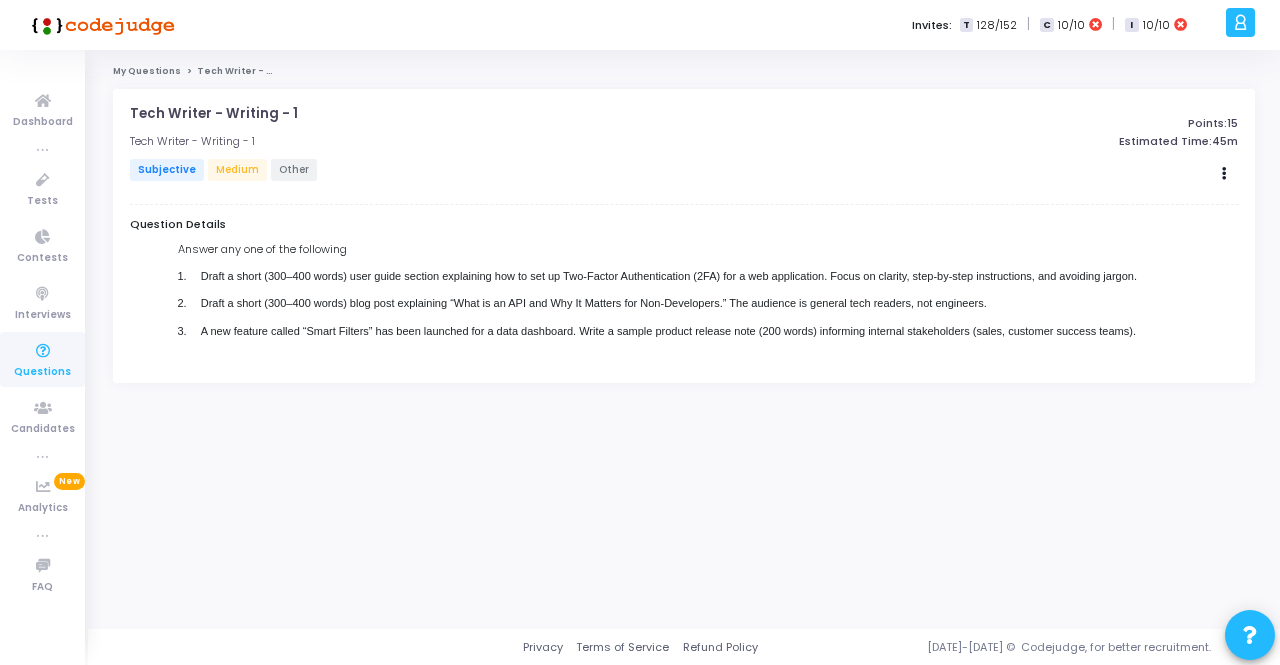 click on "Draft a short (300–400 words) blog post explaining “What is an API and Why It Matters for Non-Developers.” The audience is general tech readers, not engineers." at bounding box center (594, 303) 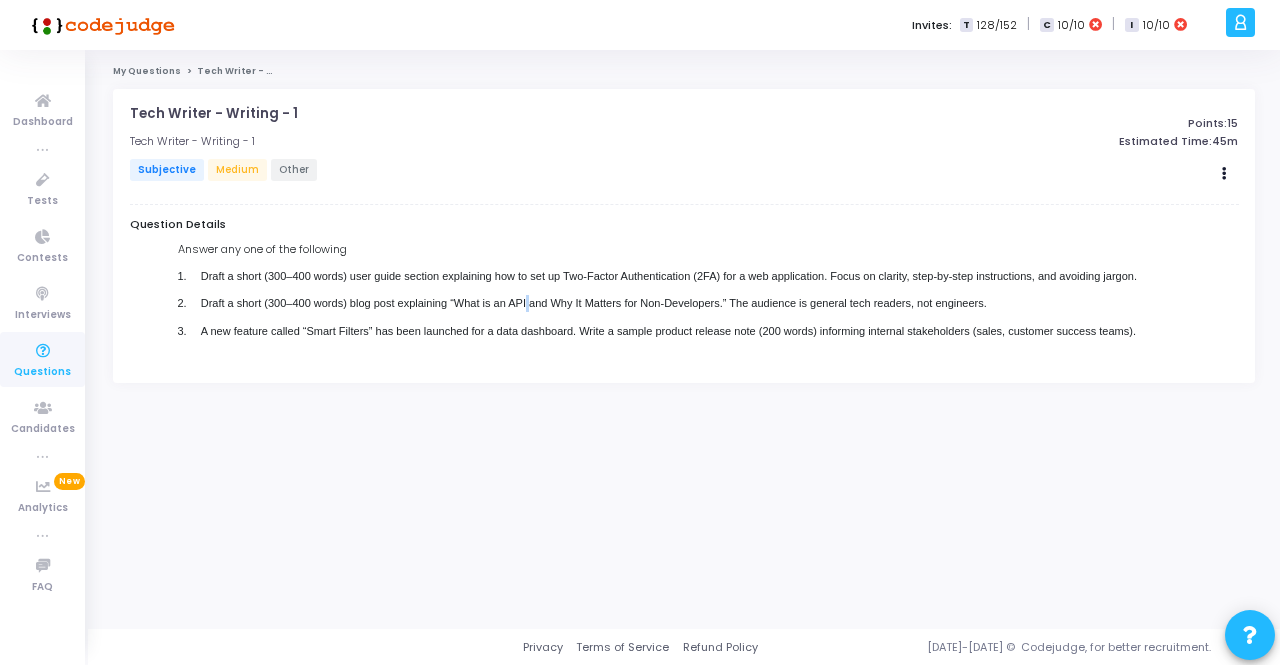 click on "Draft a short (300–400 words) blog post explaining “What is an API and Why It Matters for Non-Developers.” The audience is general tech readers, not engineers." at bounding box center (594, 303) 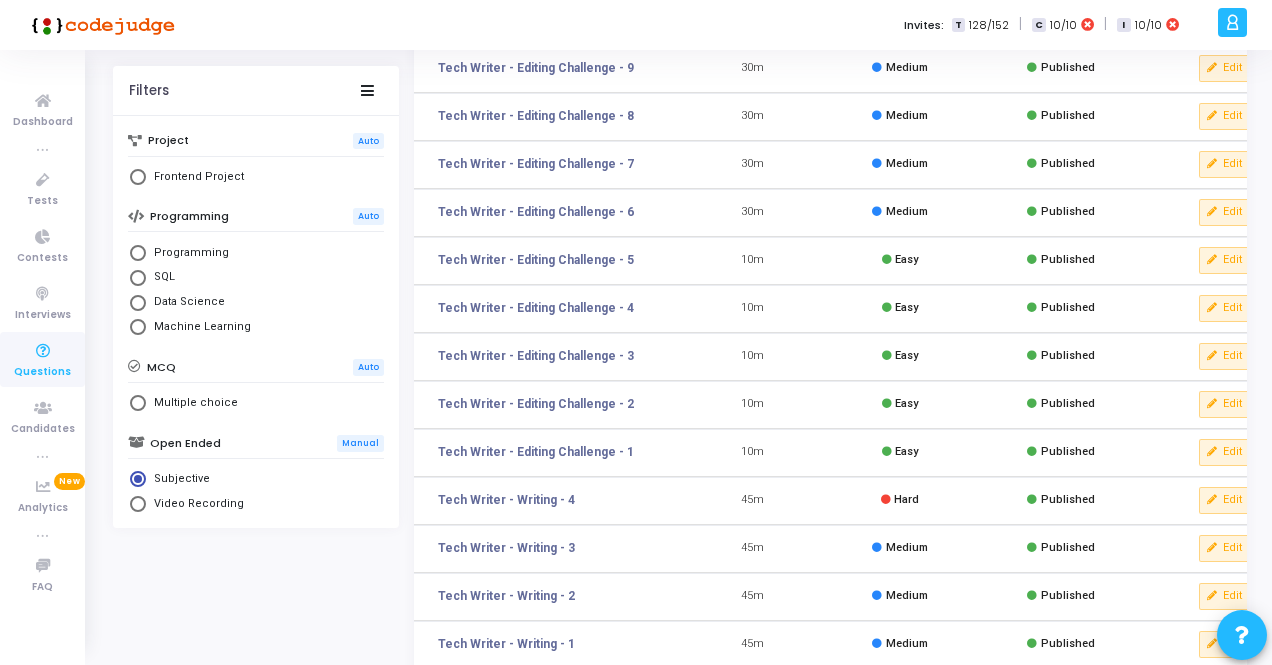 scroll, scrollTop: 300, scrollLeft: 0, axis: vertical 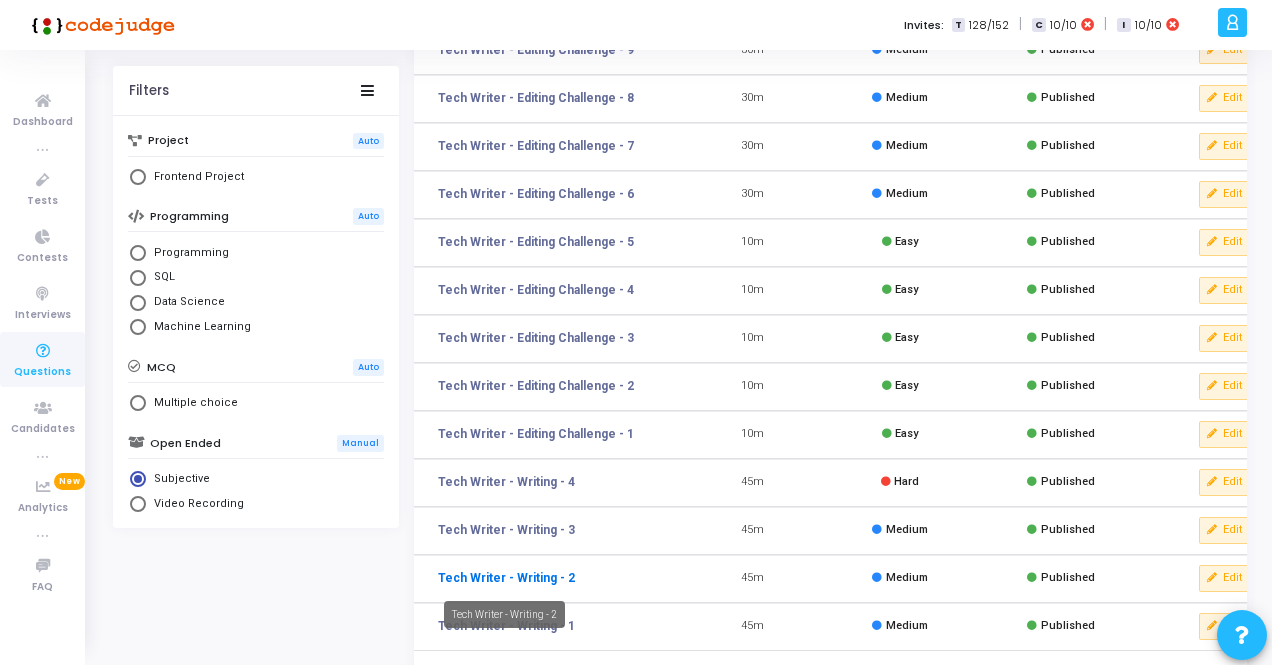 click on "Tech Writer - Writing - 2" at bounding box center (506, 578) 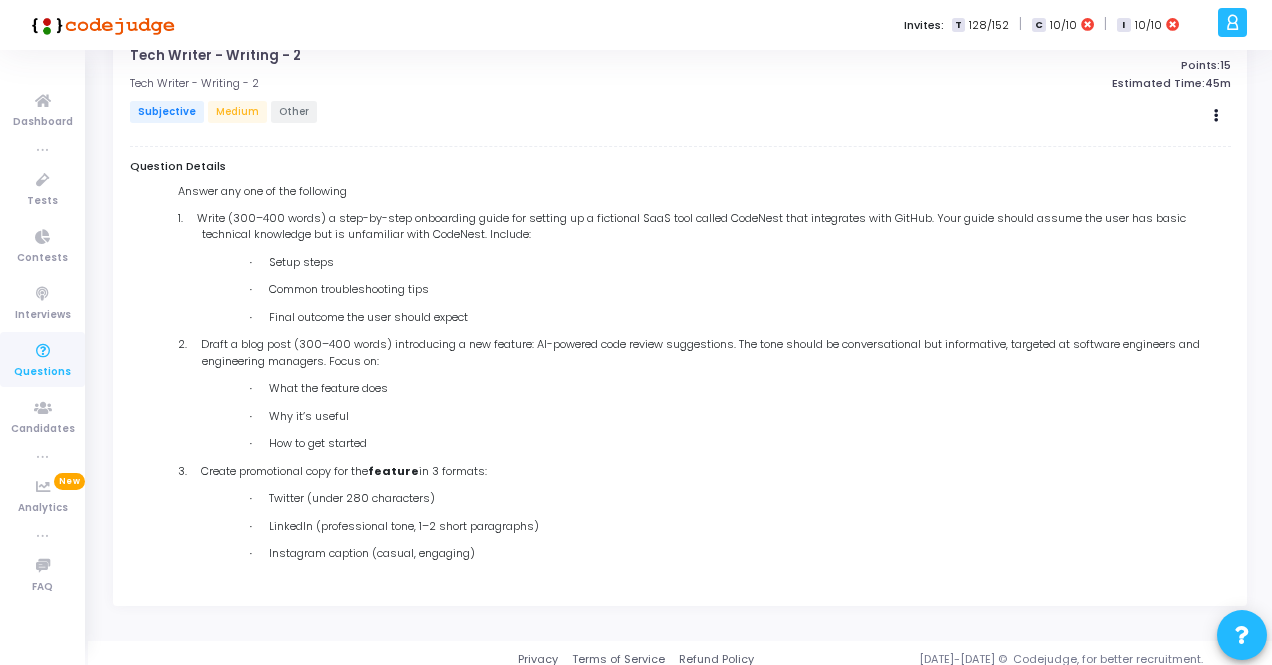 scroll, scrollTop: 75, scrollLeft: 0, axis: vertical 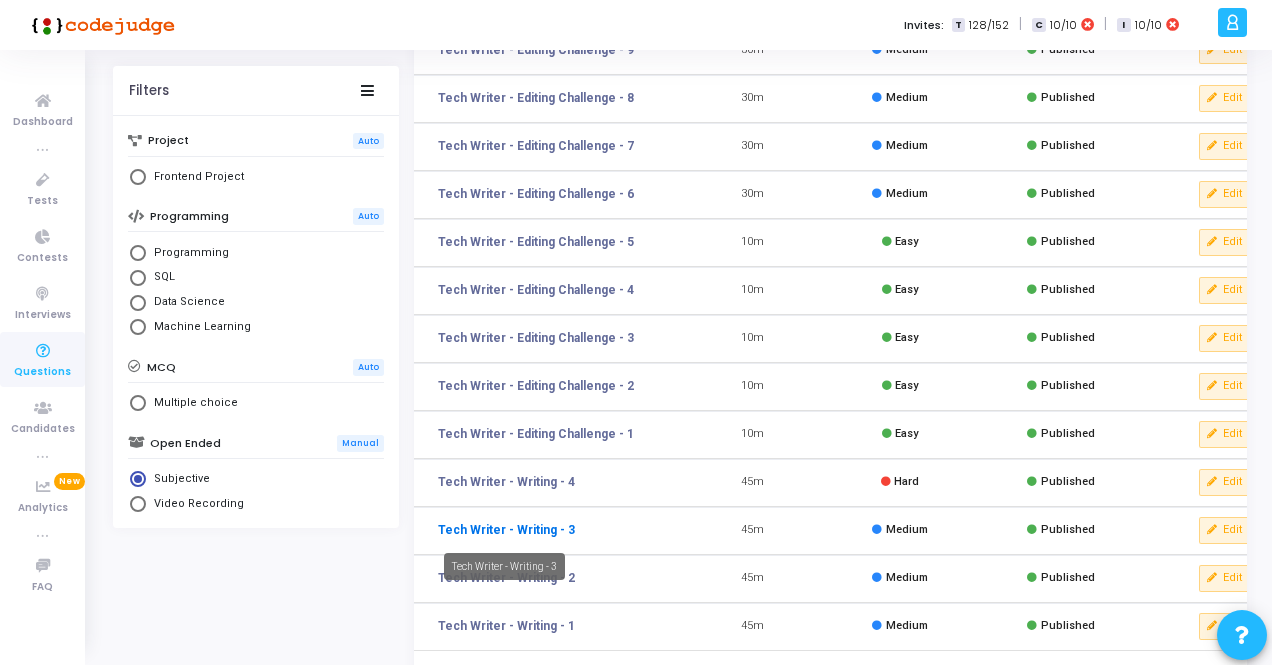 click on "Tech Writer - Writing - 3" at bounding box center (506, 530) 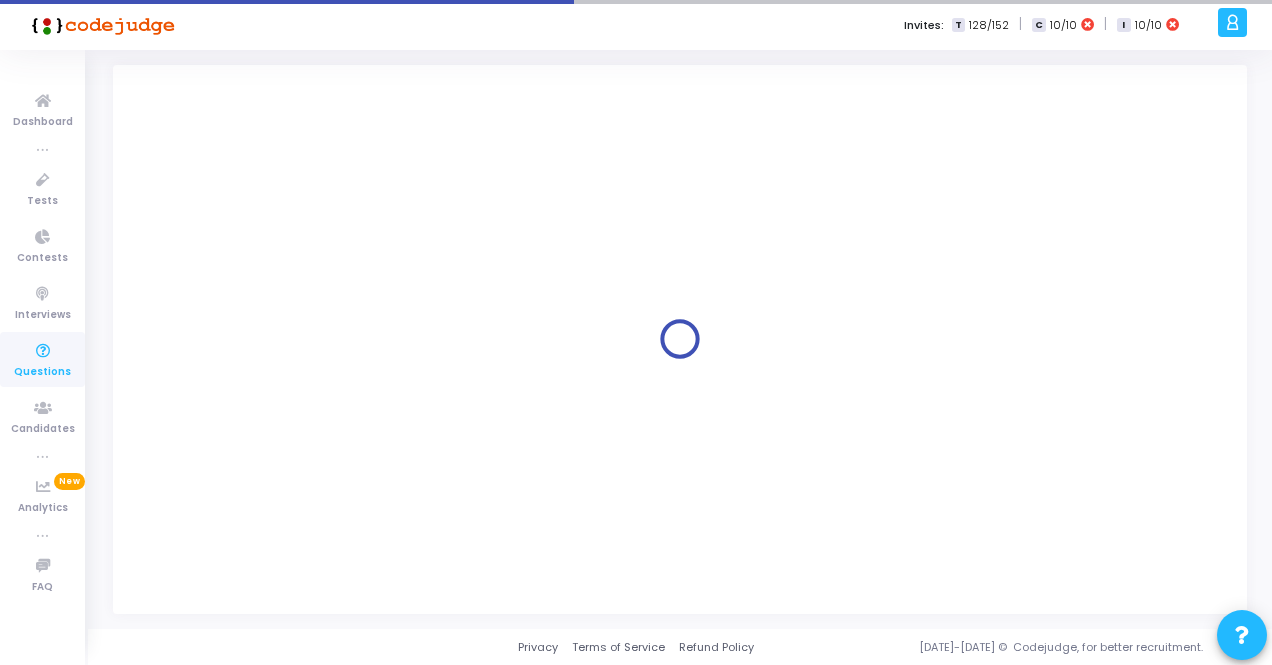 scroll, scrollTop: 0, scrollLeft: 0, axis: both 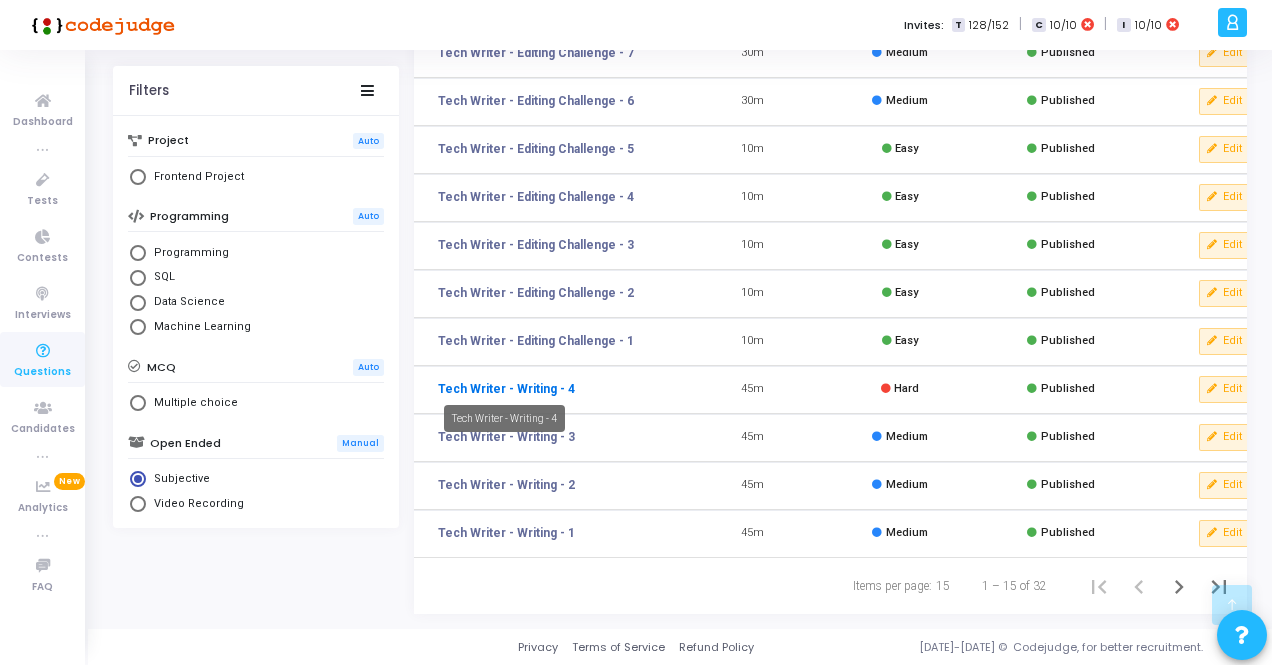 click on "Tech Writer - Writing - 4" at bounding box center [506, 389] 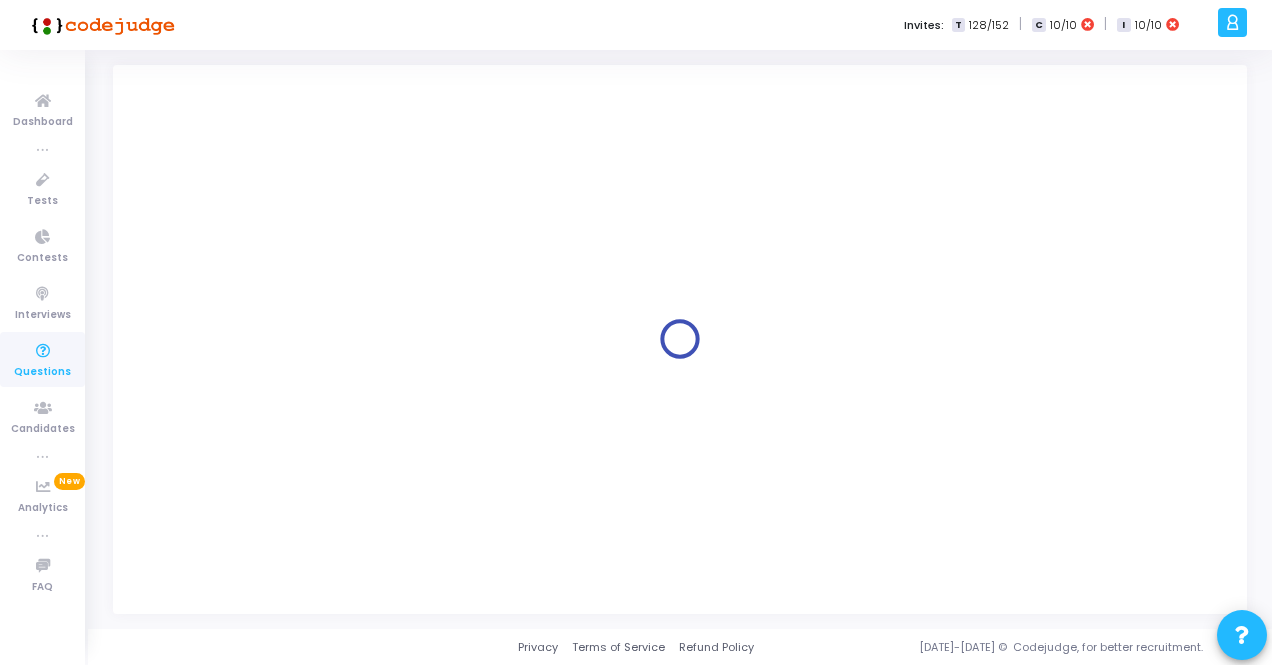 scroll, scrollTop: 0, scrollLeft: 0, axis: both 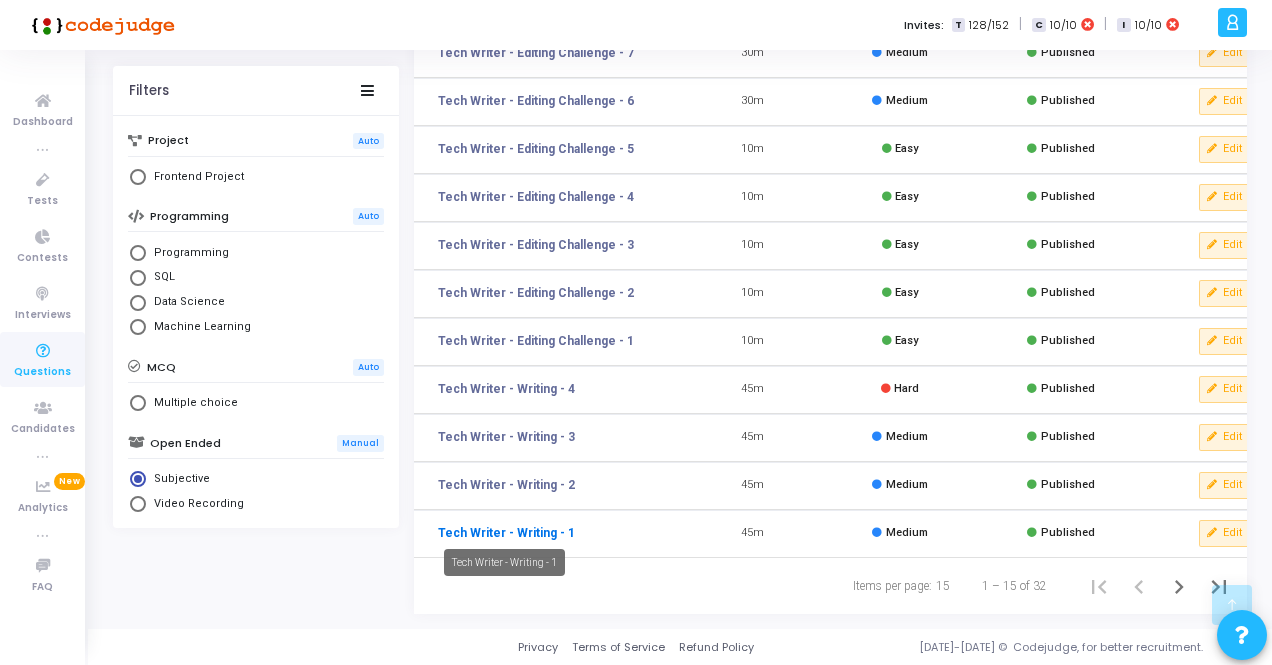 click on "Tech Writer - Writing - 1" at bounding box center [506, 533] 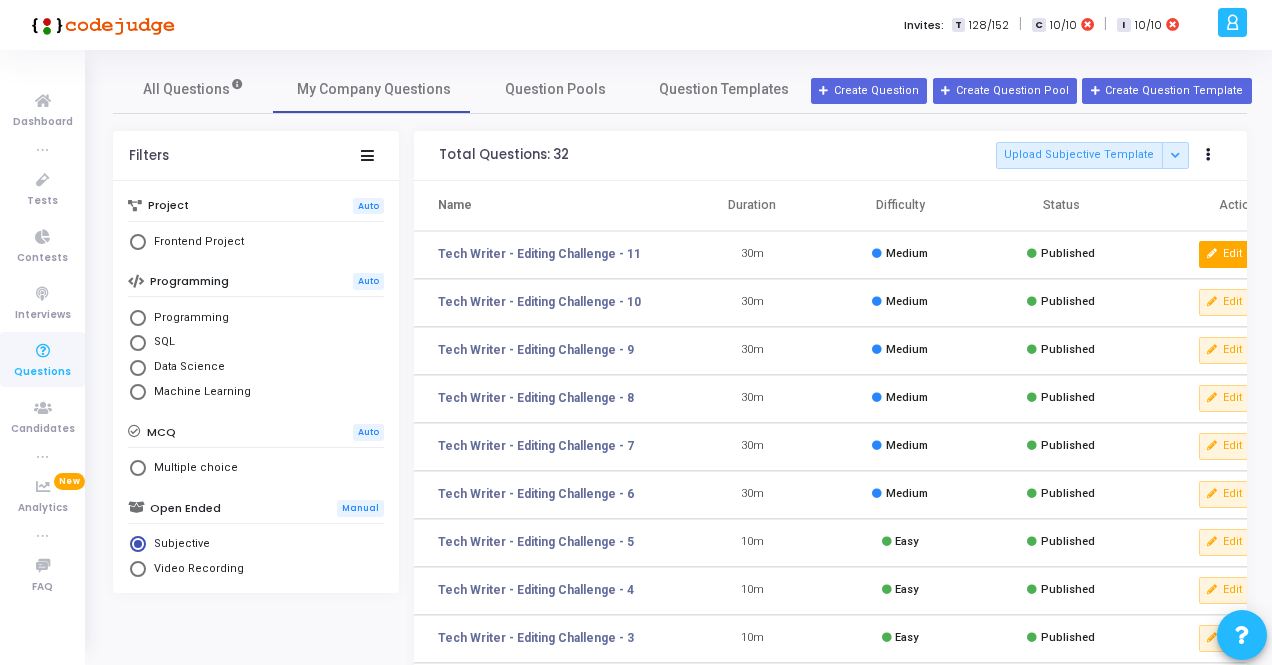 click on "Edit" at bounding box center [1225, 254] 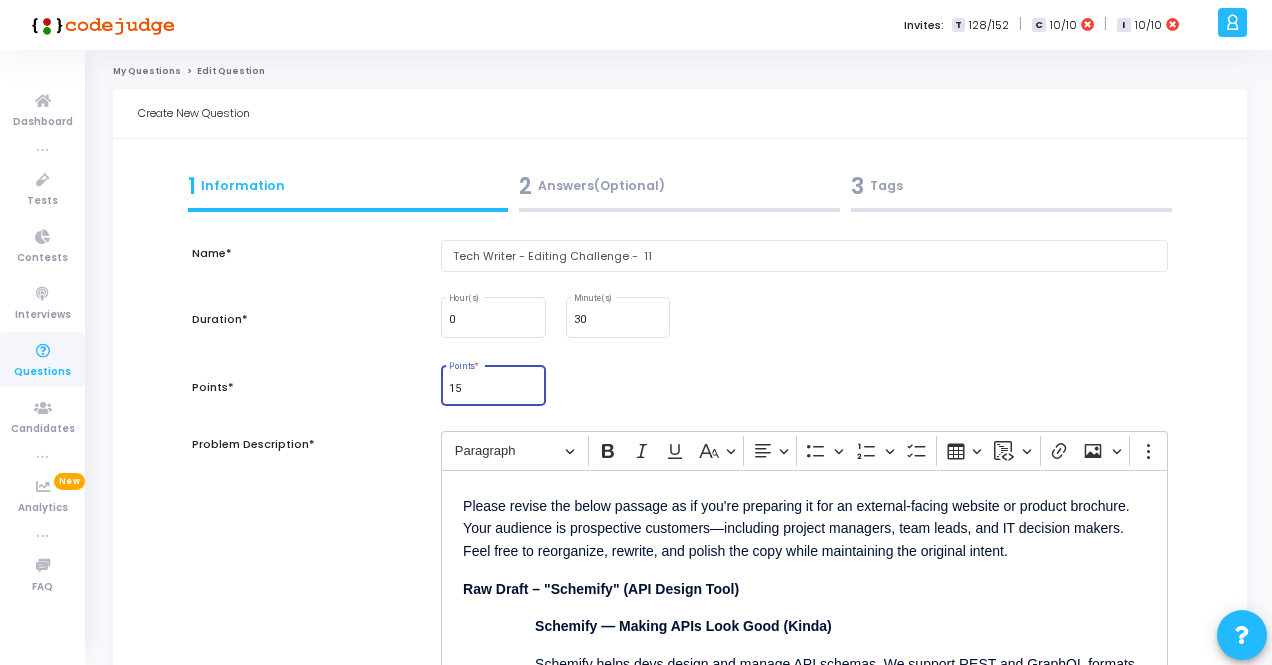drag, startPoint x: 475, startPoint y: 388, endPoint x: 364, endPoint y: 388, distance: 111 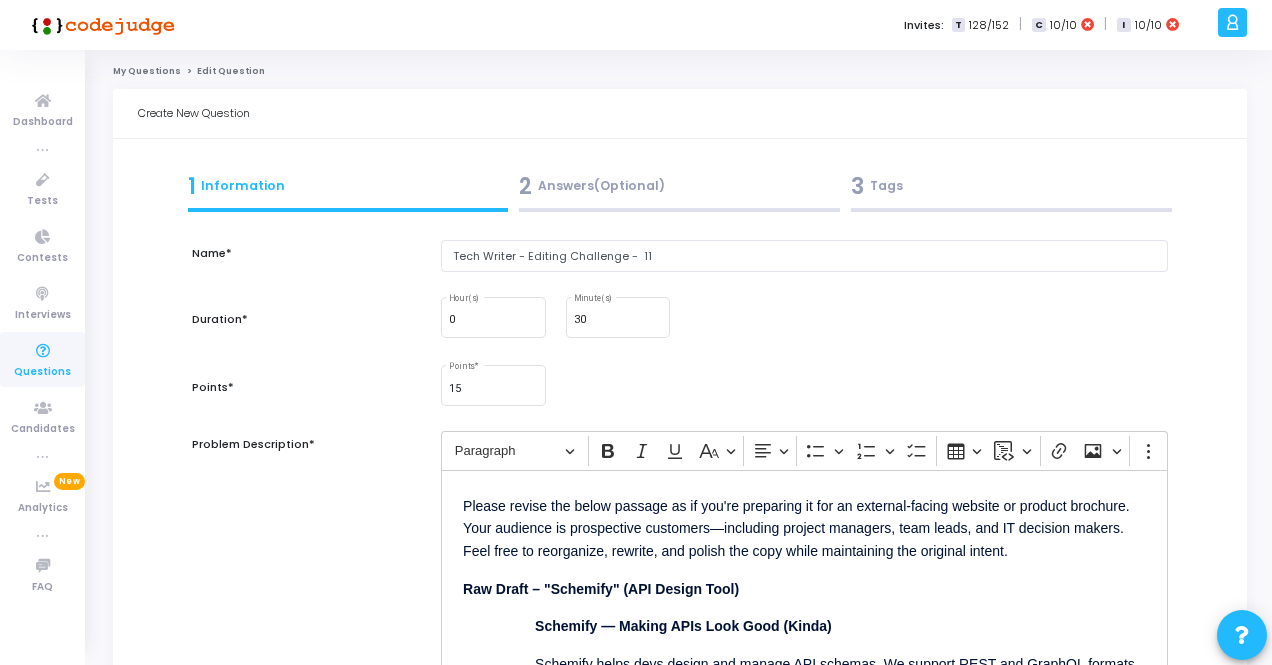 click on "0 Hour(s) 30 Minute(s)" at bounding box center [804, 328] 